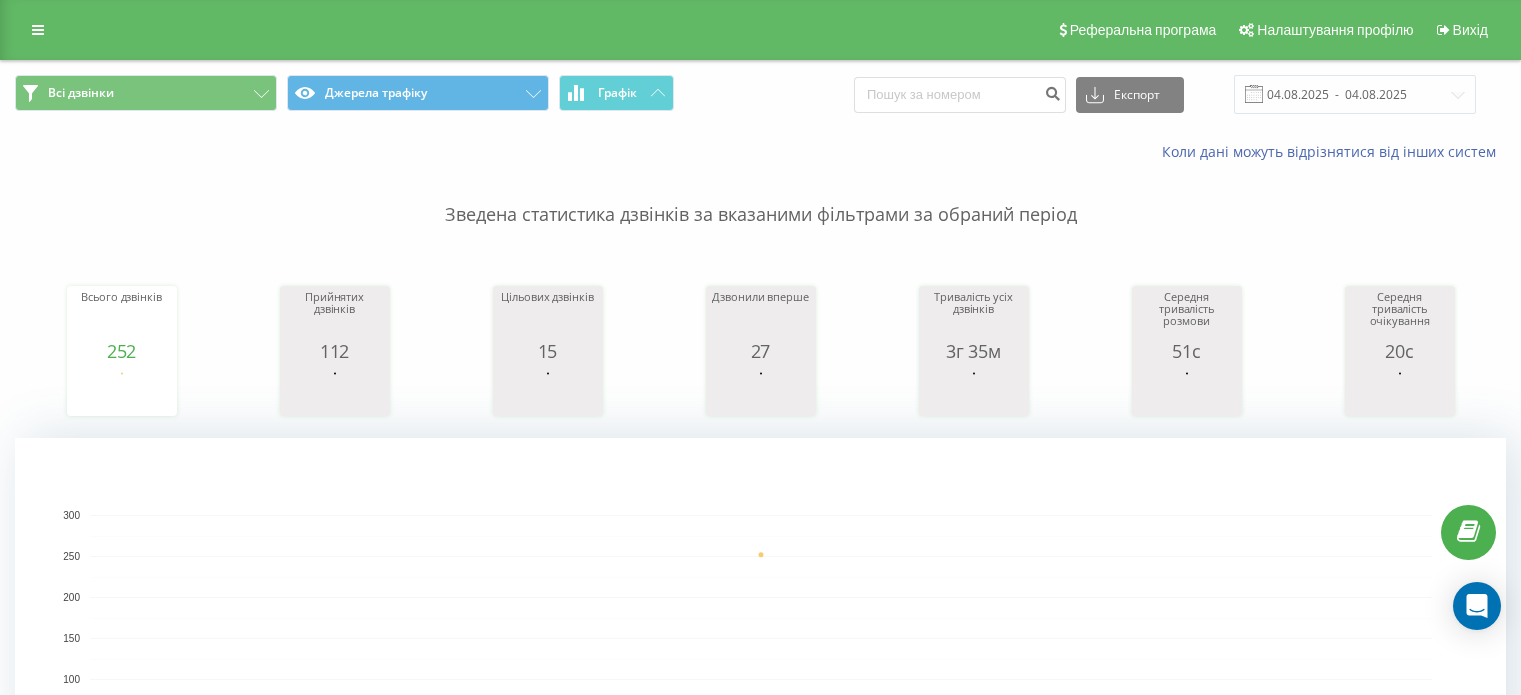 scroll, scrollTop: 466, scrollLeft: 0, axis: vertical 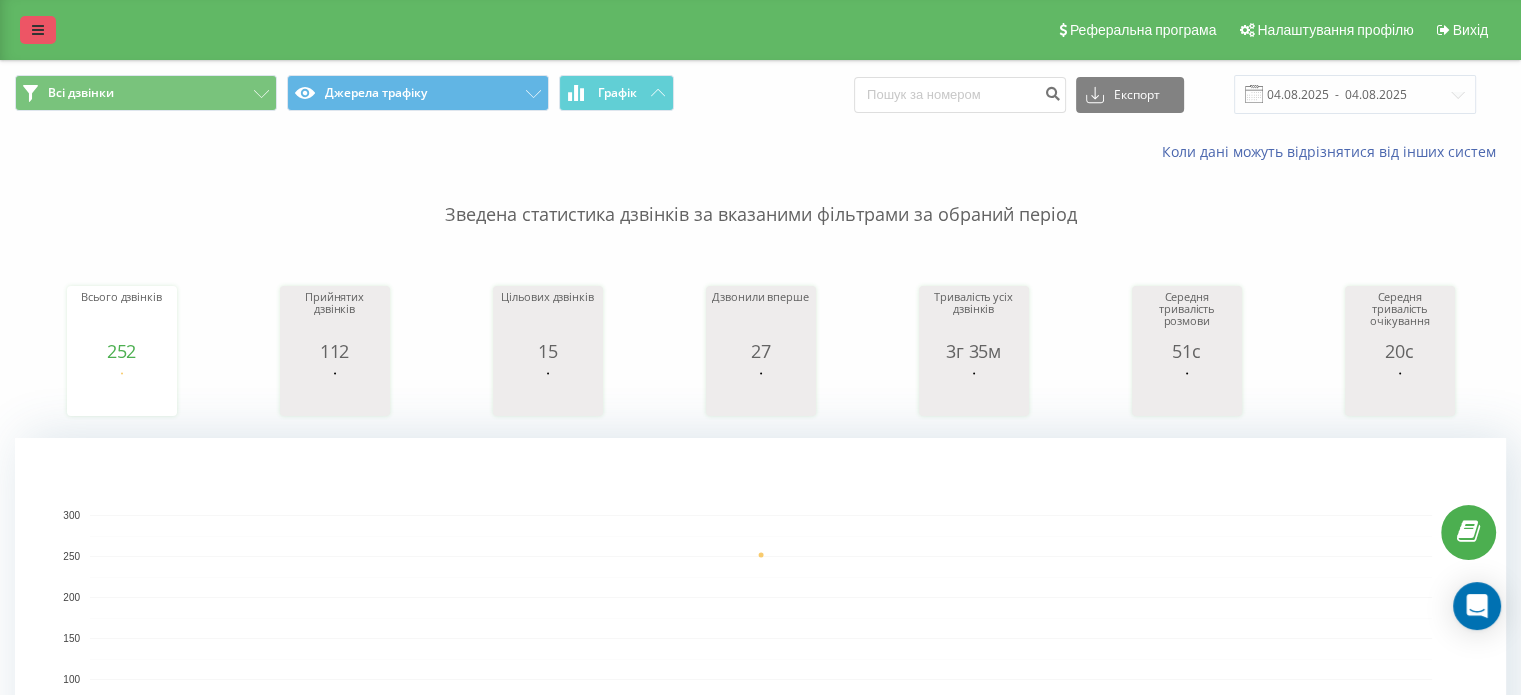 click at bounding box center (38, 30) 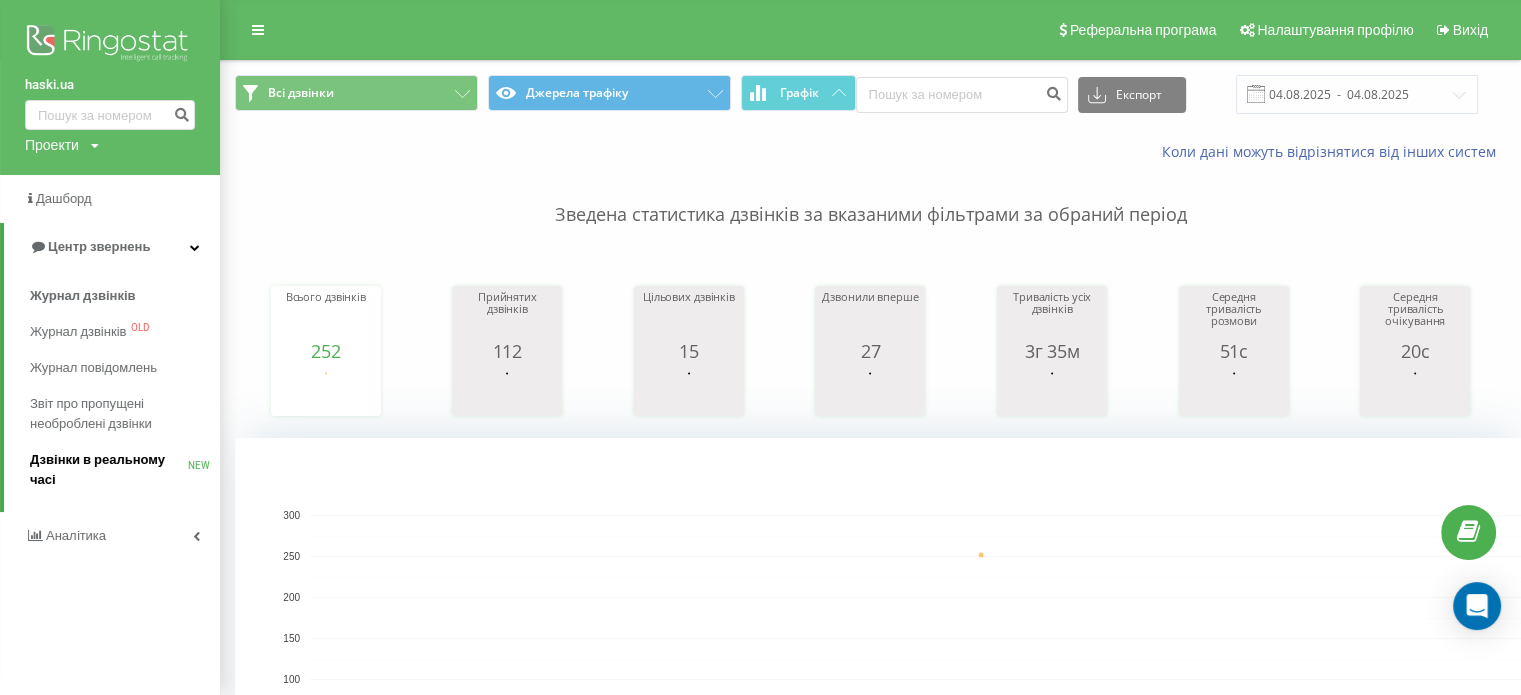 click on "Дзвінки в реальному часі" at bounding box center (109, 470) 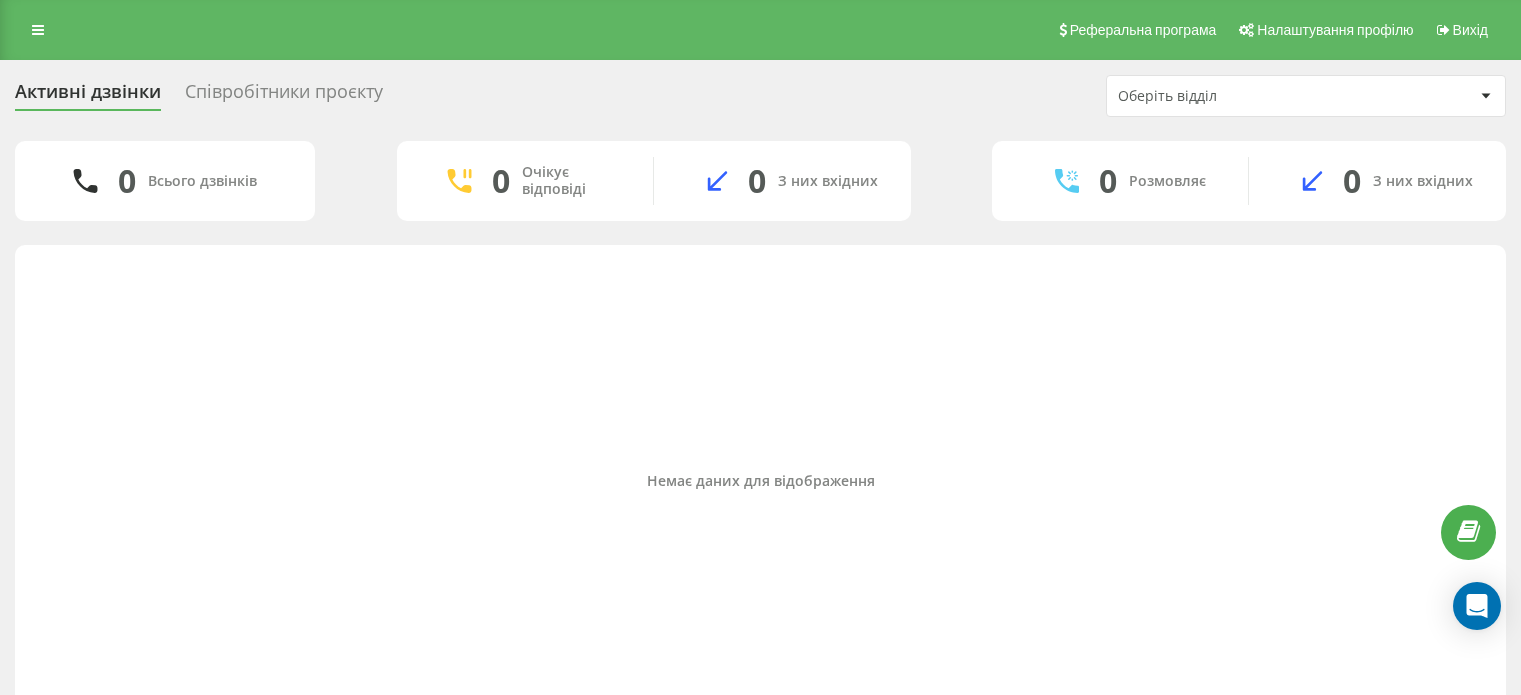 scroll, scrollTop: 0, scrollLeft: 0, axis: both 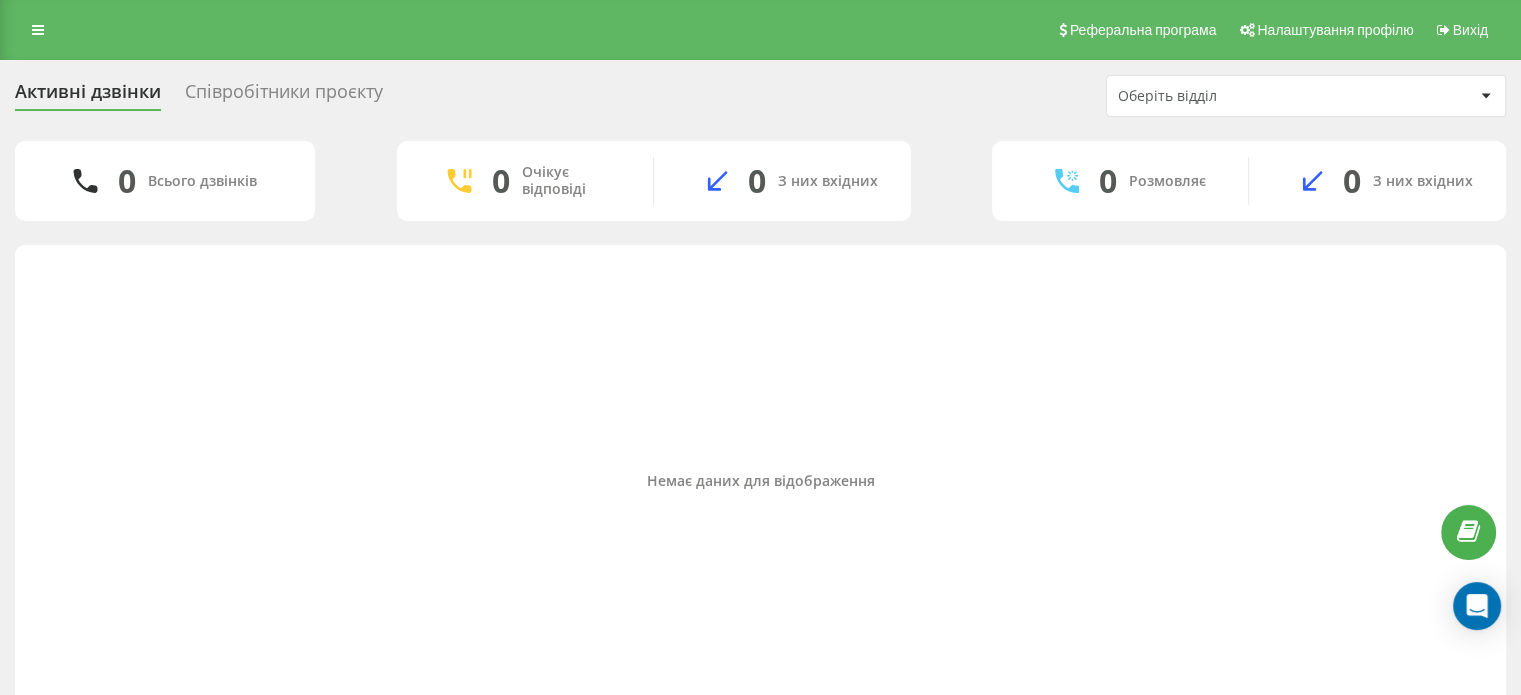 click on "Співробітники проєкту" at bounding box center (284, 96) 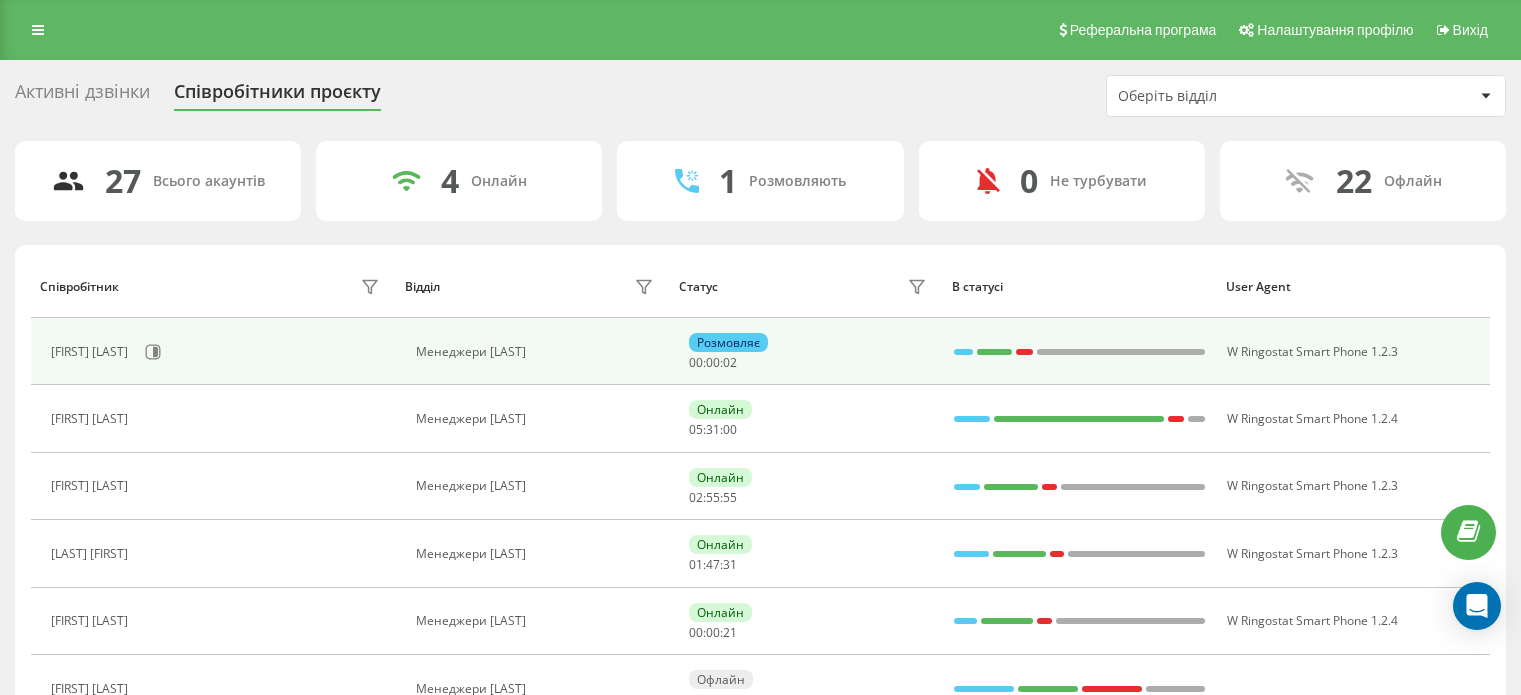 scroll, scrollTop: 0, scrollLeft: 0, axis: both 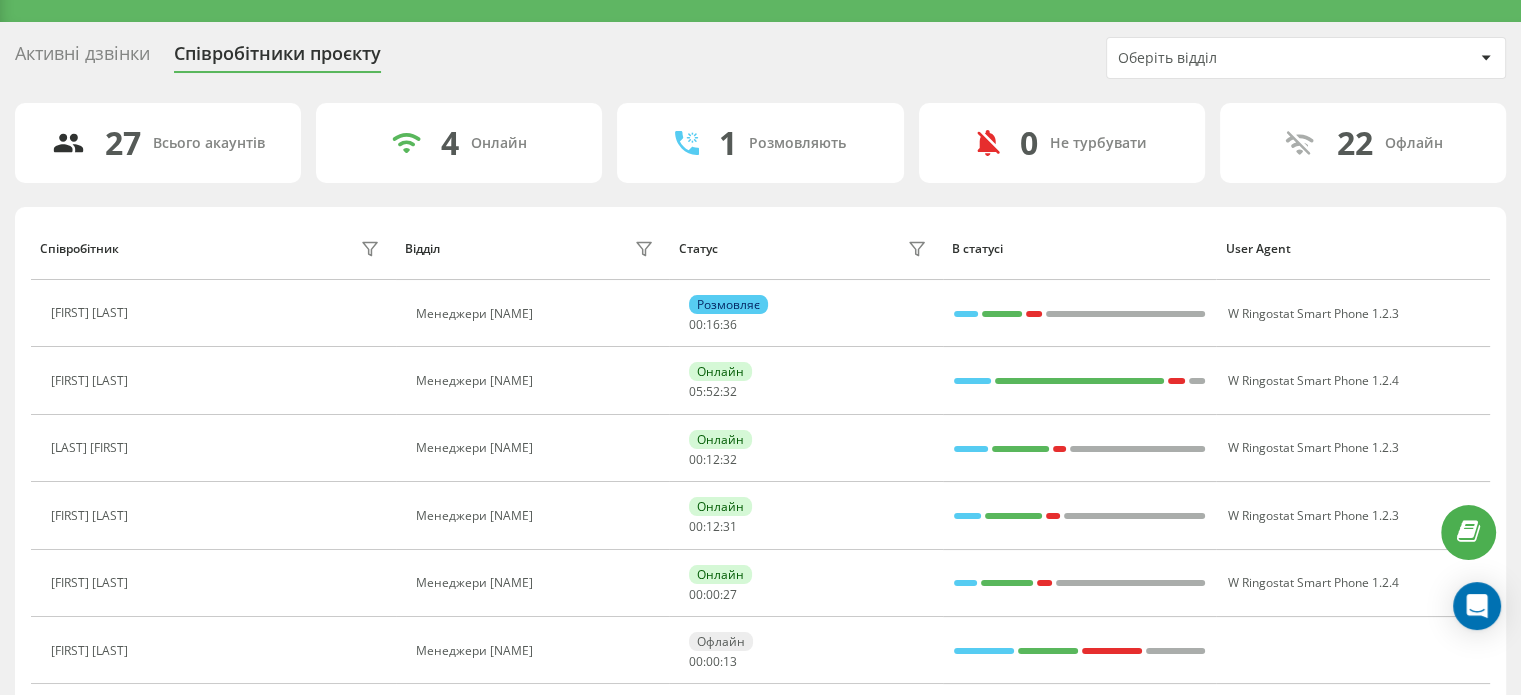 click on "Активні дзвінки" at bounding box center [82, 58] 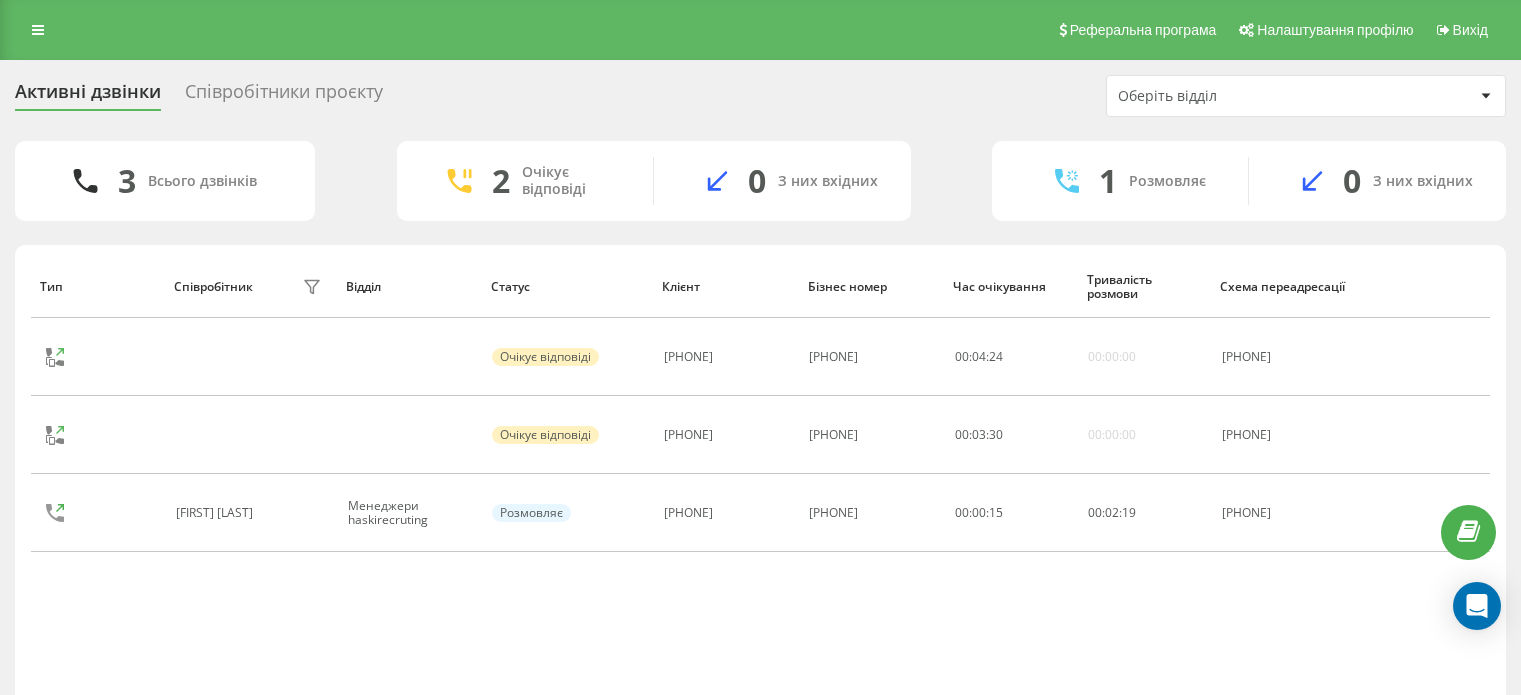 scroll, scrollTop: 0, scrollLeft: 0, axis: both 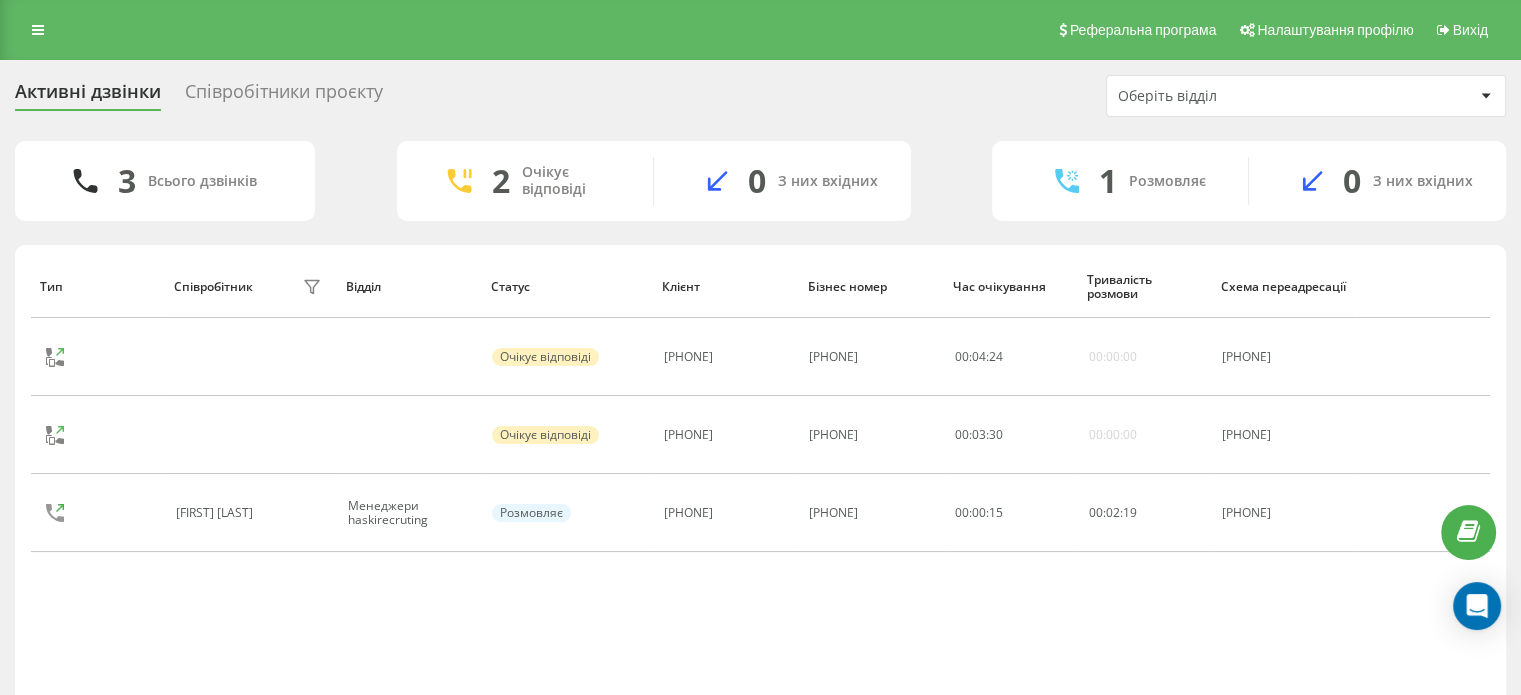 click on "Співробітники проєкту" at bounding box center [284, 96] 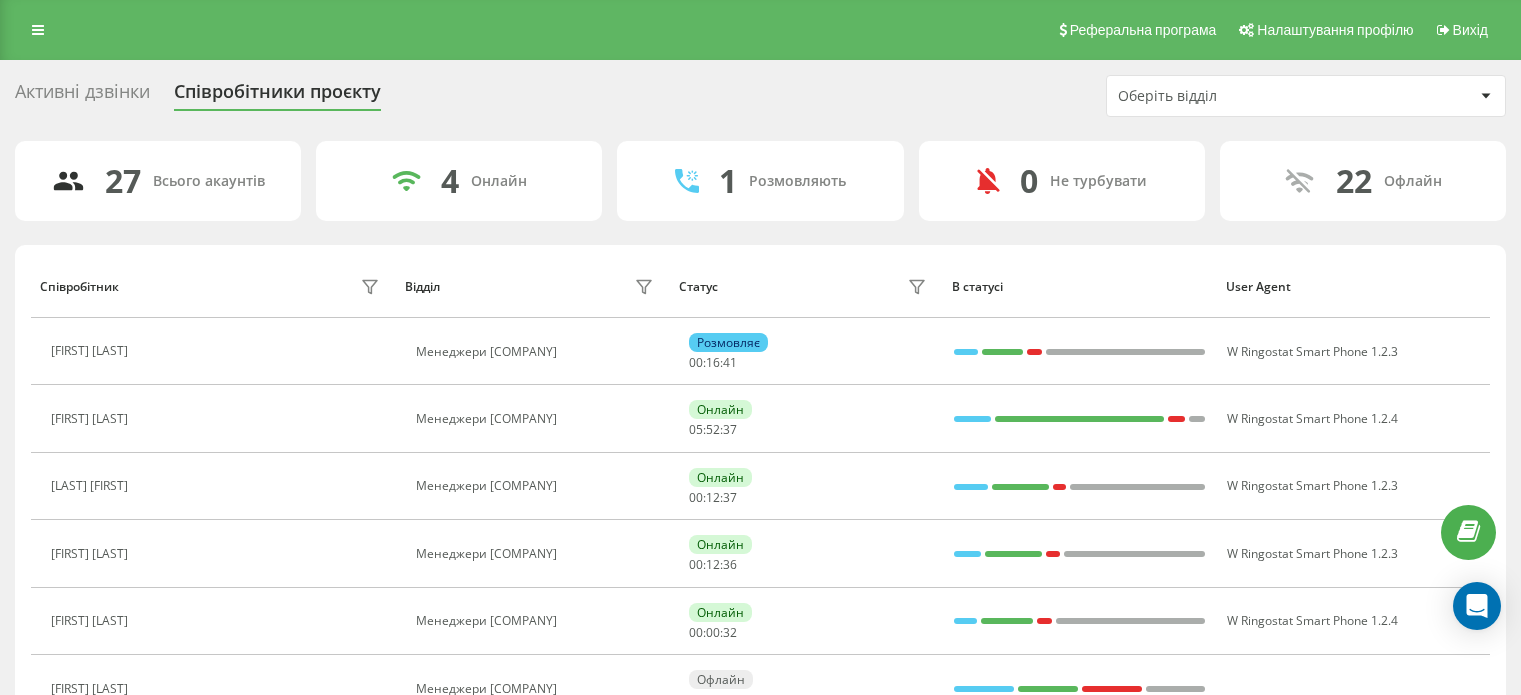 scroll, scrollTop: 0, scrollLeft: 0, axis: both 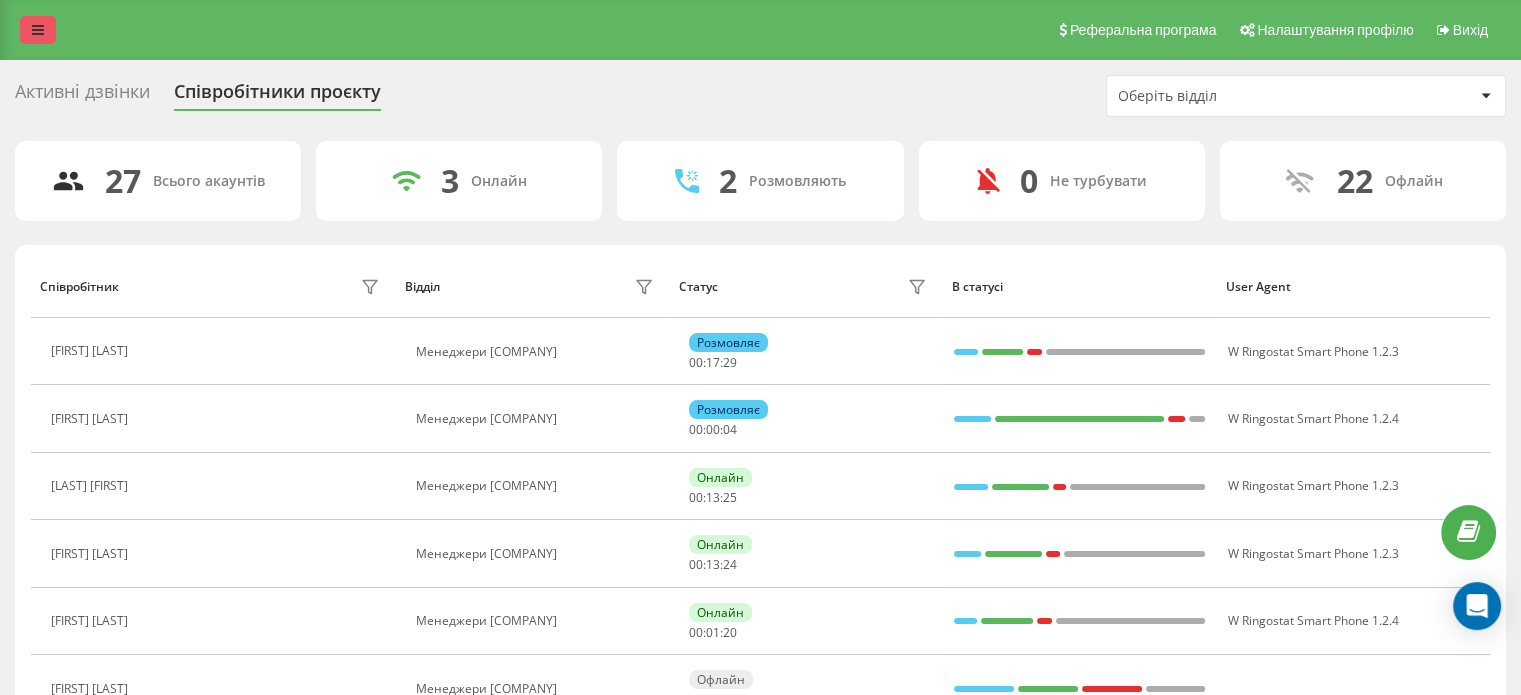 click at bounding box center [38, 30] 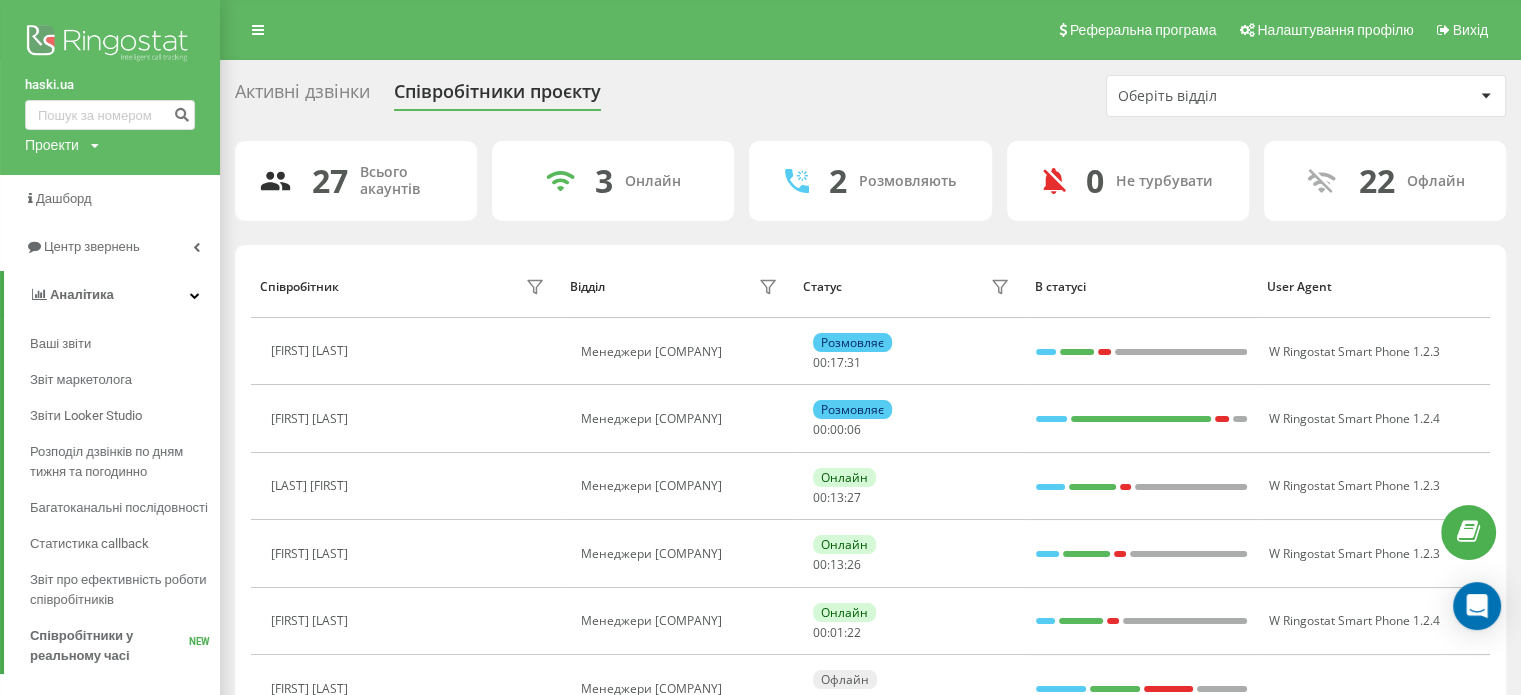 click on "Активні дзвінки" at bounding box center [302, 96] 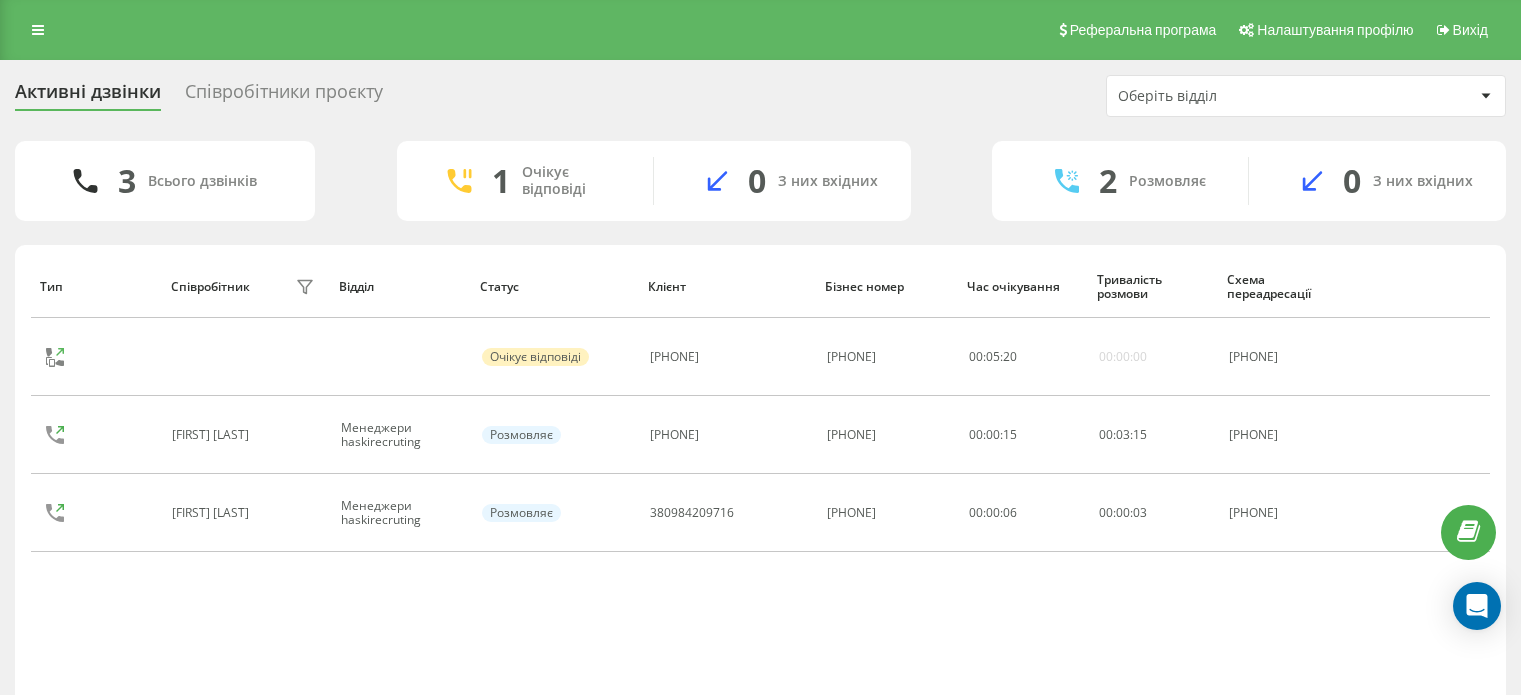 scroll, scrollTop: 0, scrollLeft: 0, axis: both 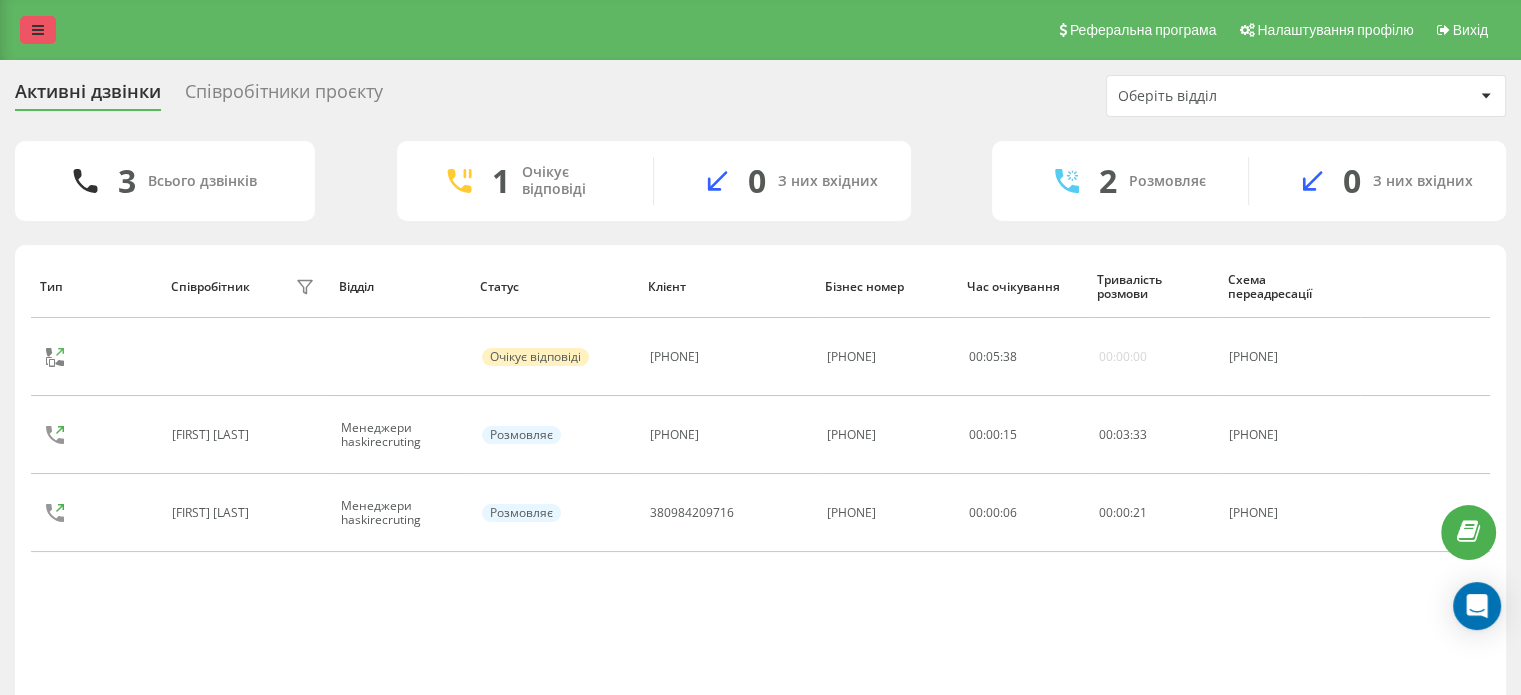 click at bounding box center [38, 30] 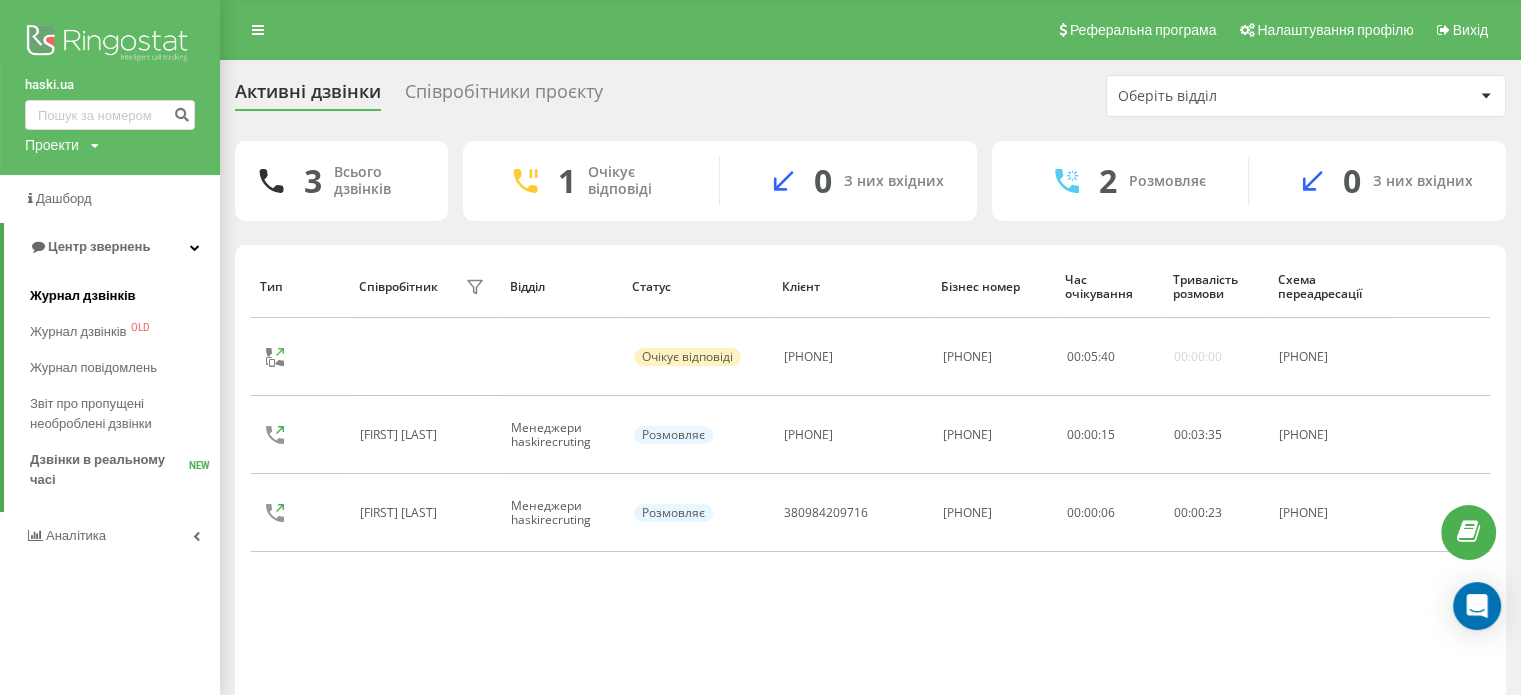 click on "Журнал дзвінків" at bounding box center (83, 296) 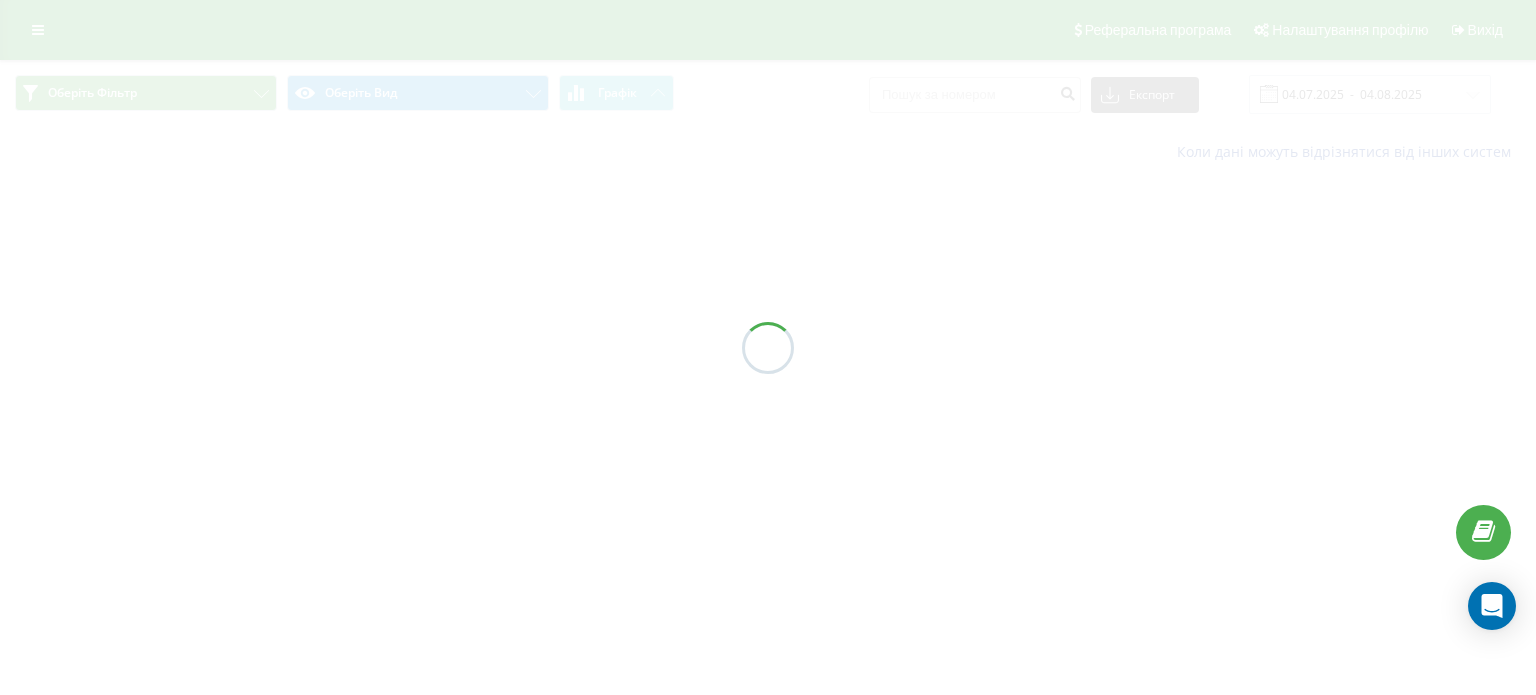 scroll, scrollTop: 0, scrollLeft: 0, axis: both 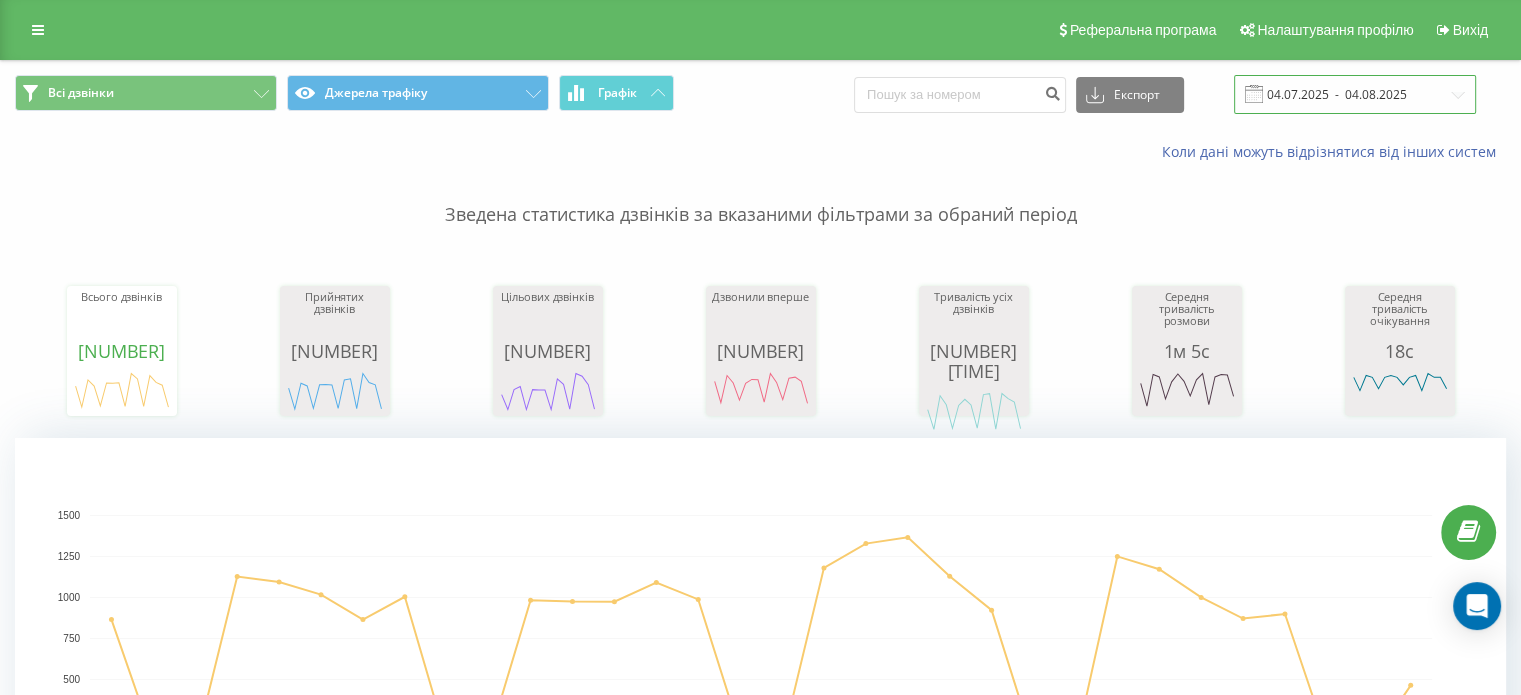 click on "04.07.2025  -  04.08.2025" at bounding box center [1355, 94] 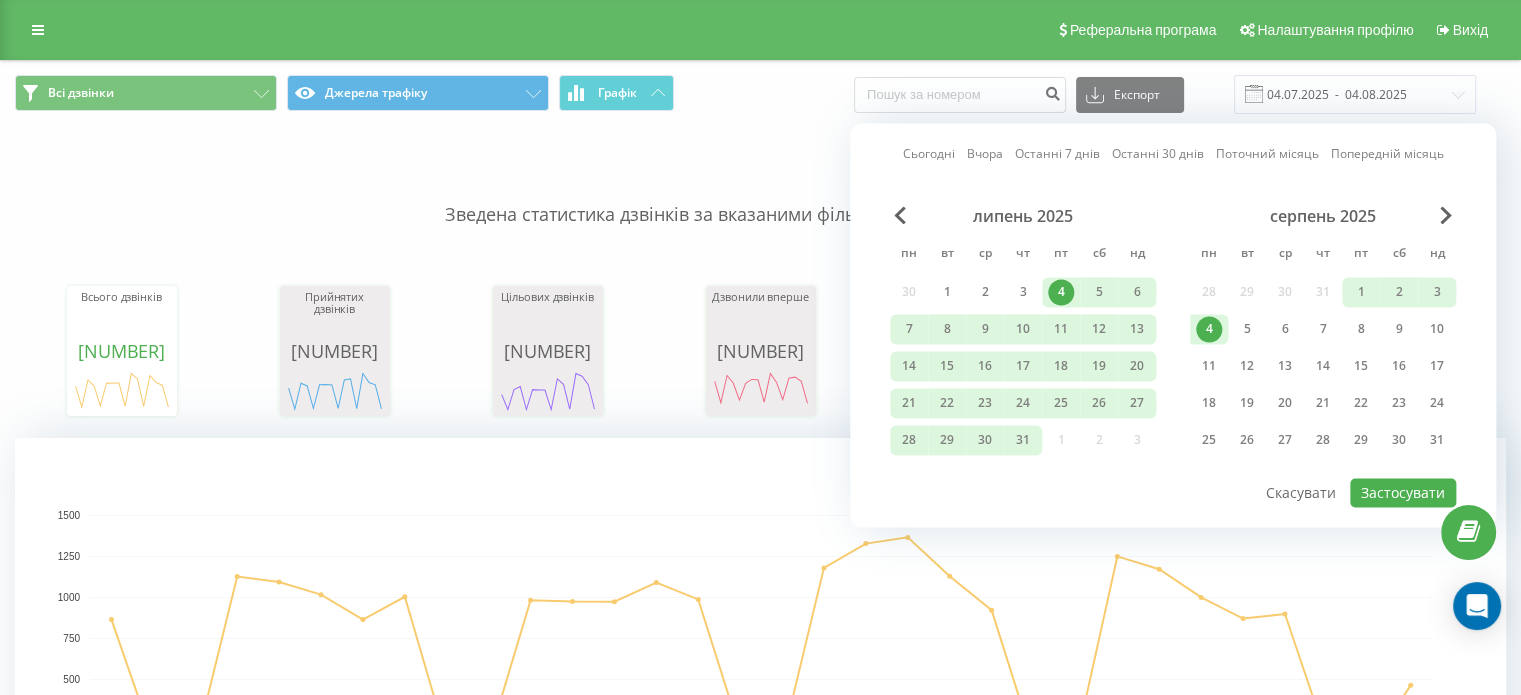click on "4" at bounding box center [1209, 329] 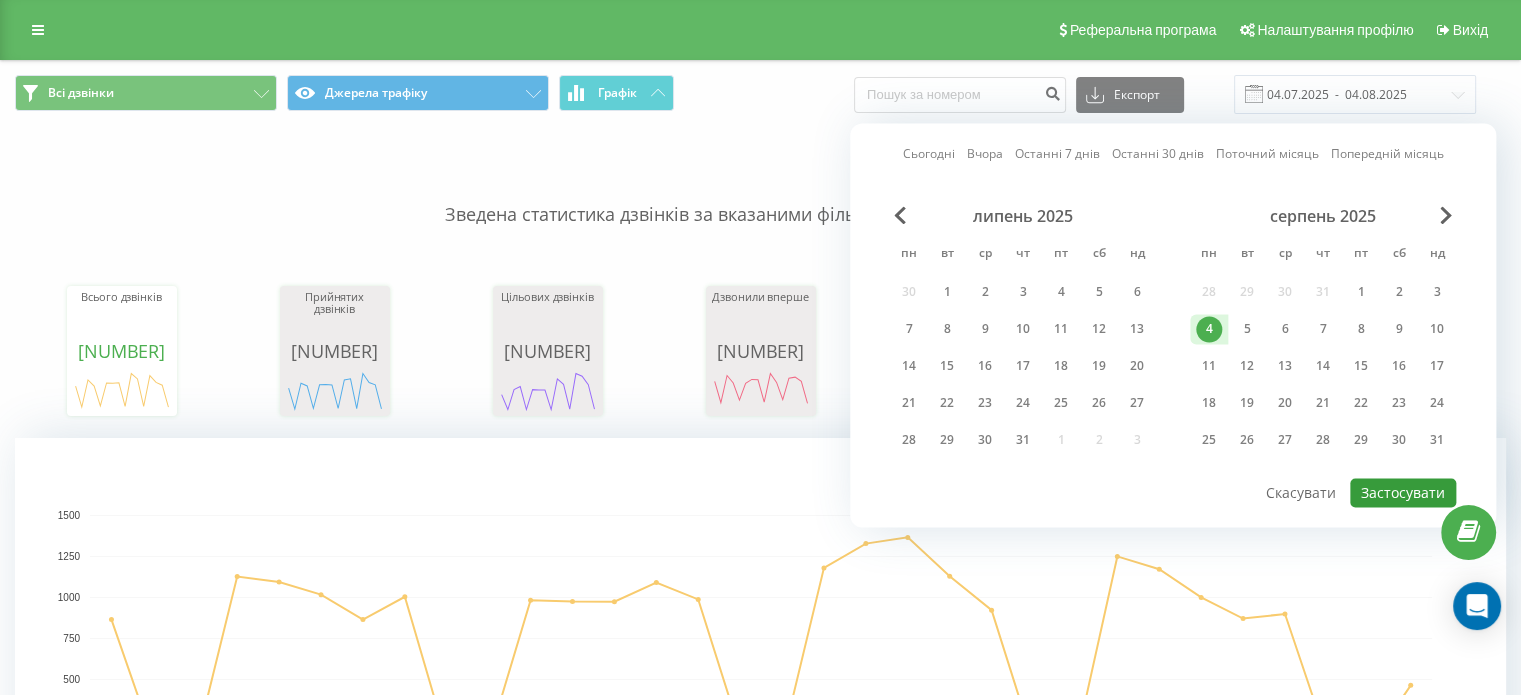 click on "Застосувати" at bounding box center (1403, 492) 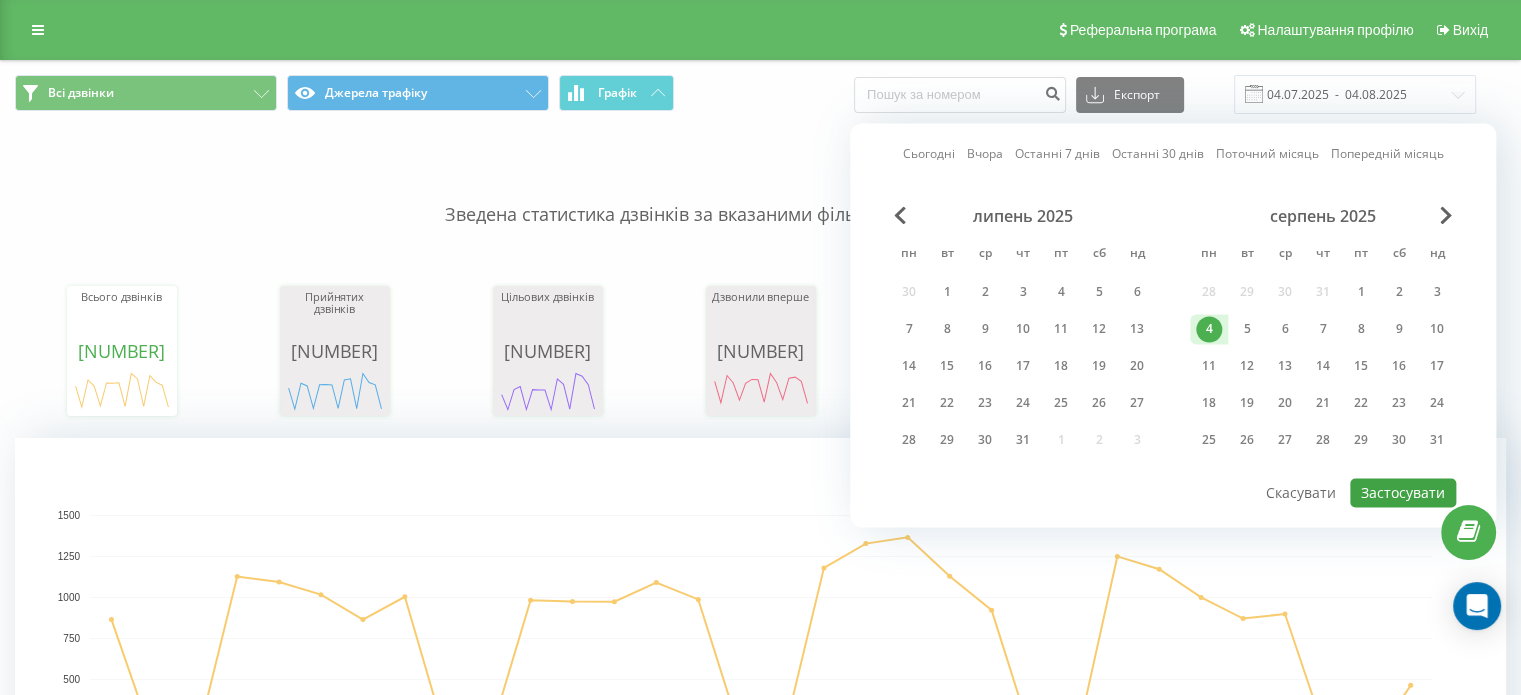 type on "04.08.2025  -  04.08.2025" 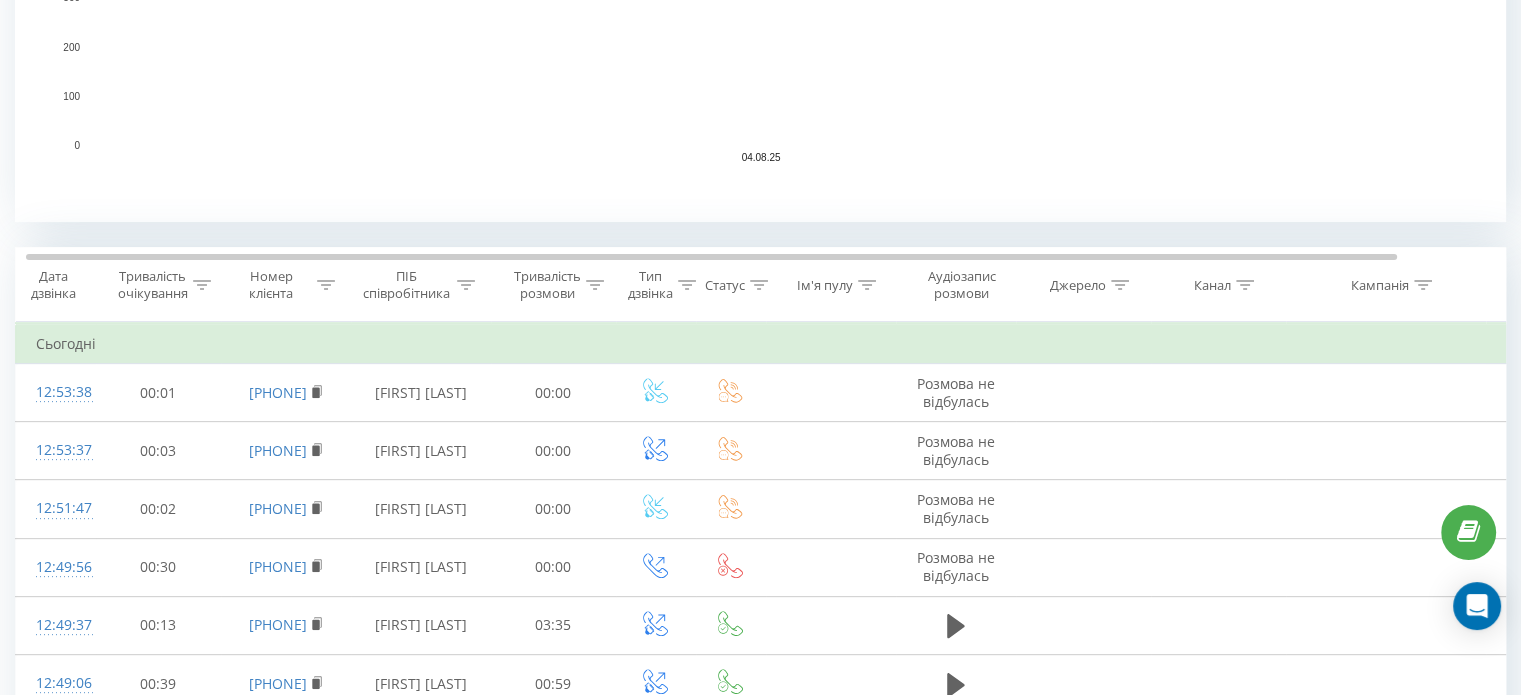 scroll, scrollTop: 671, scrollLeft: 0, axis: vertical 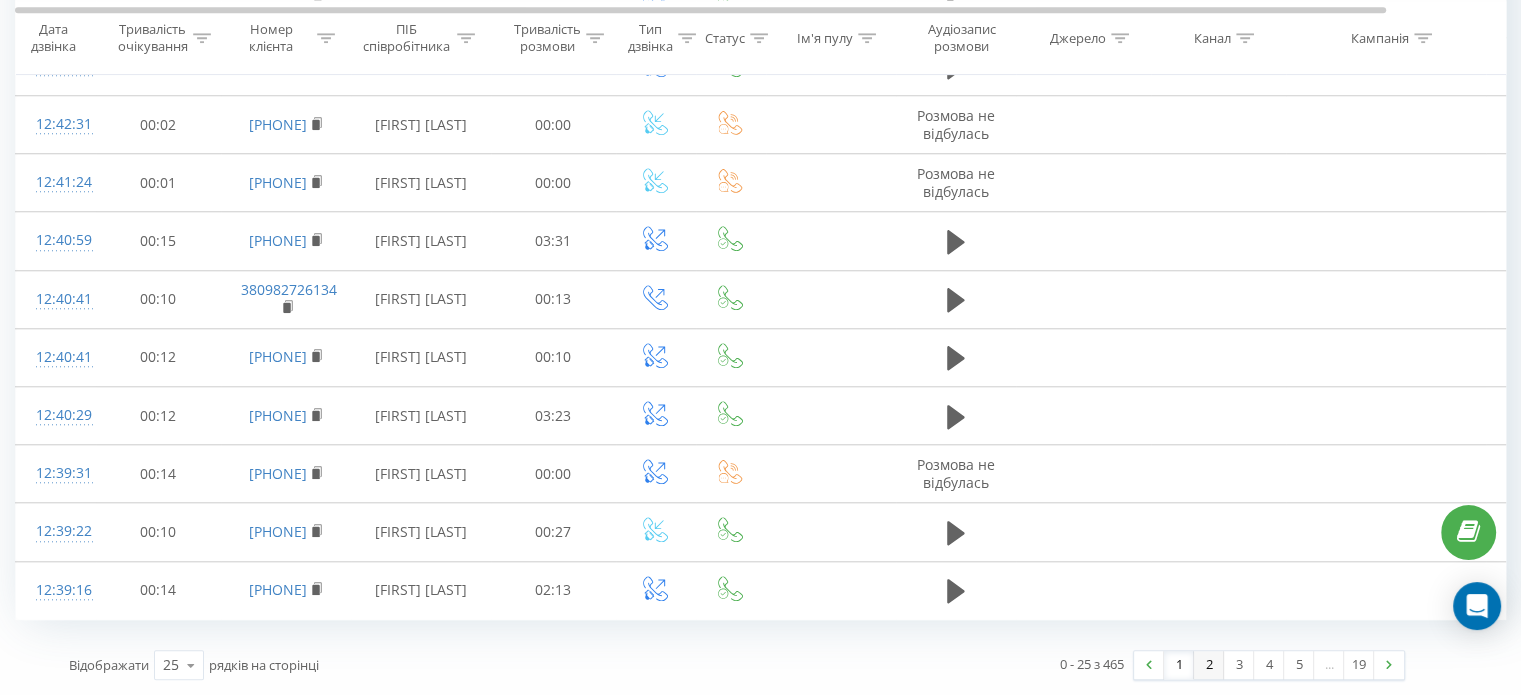 click on "2" at bounding box center [1209, 665] 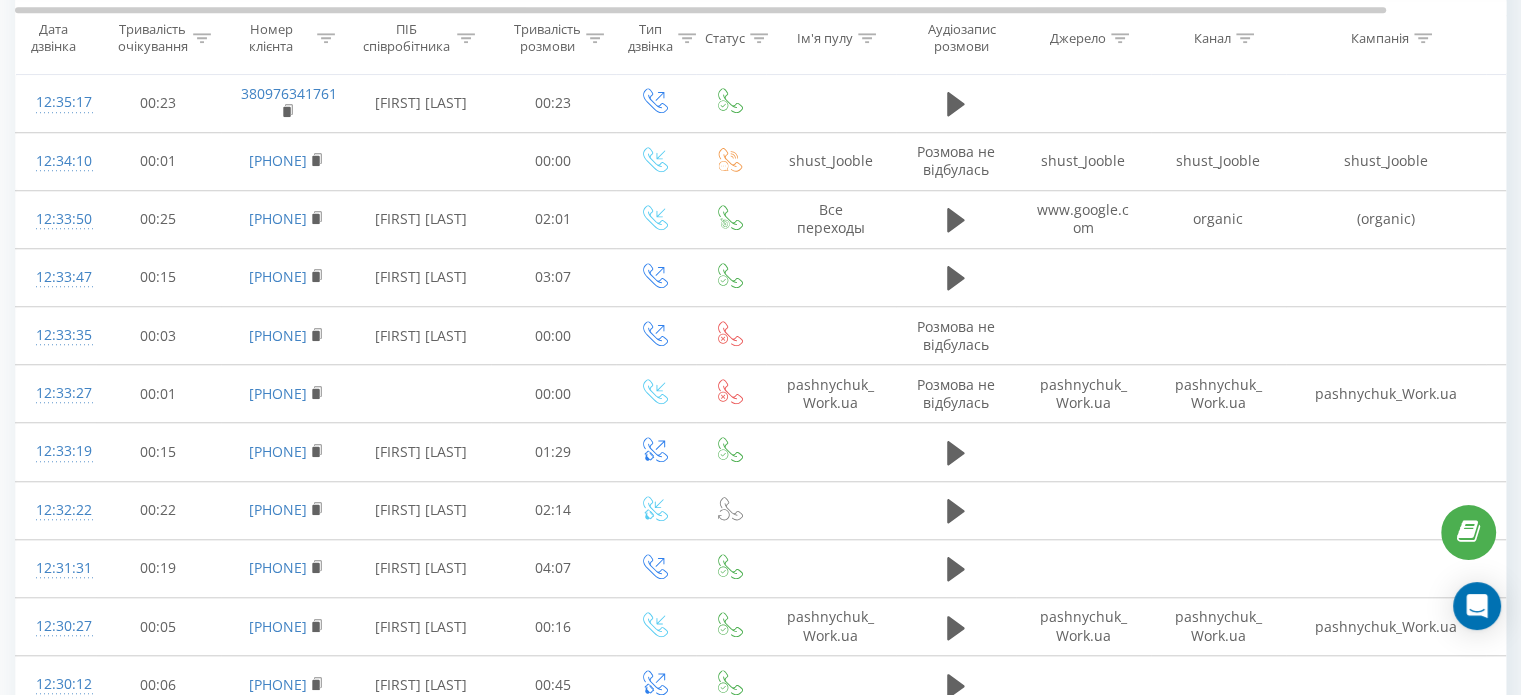 scroll, scrollTop: 1605, scrollLeft: 0, axis: vertical 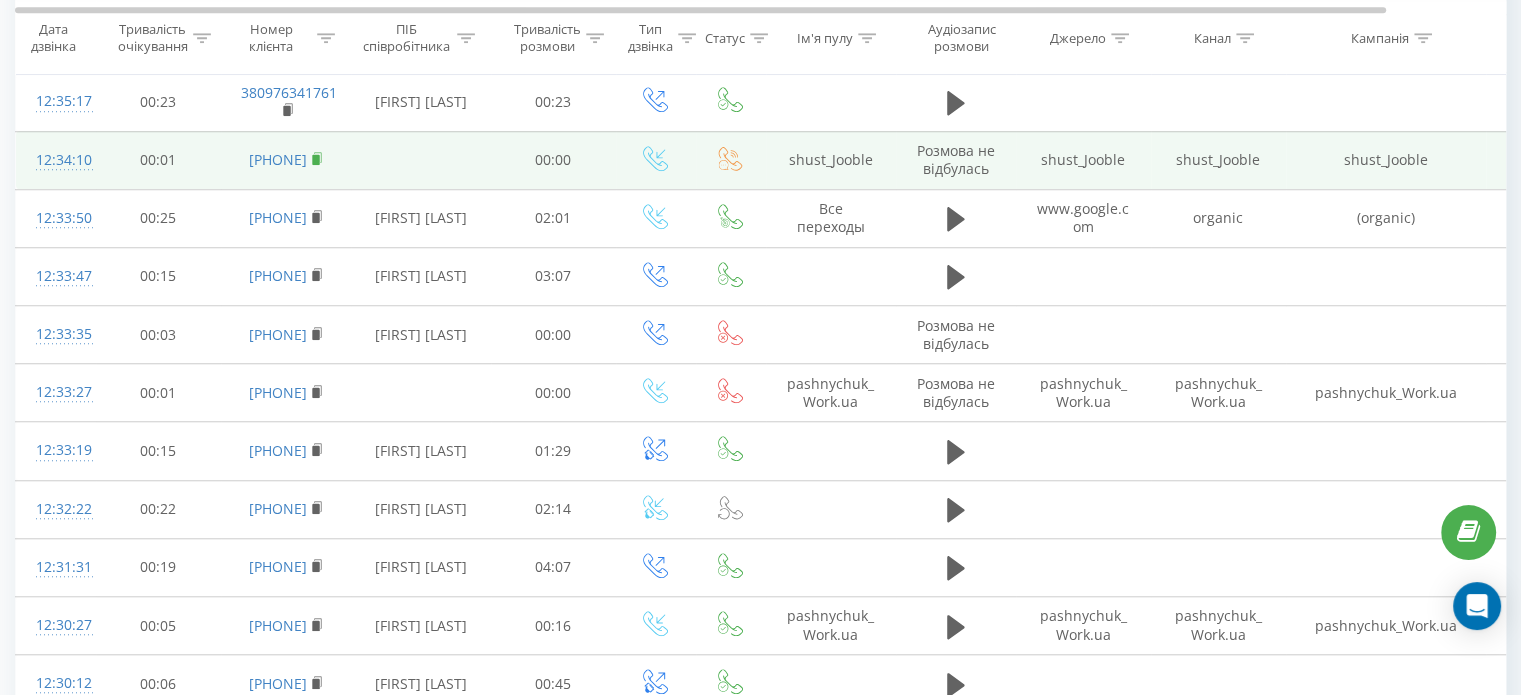 click 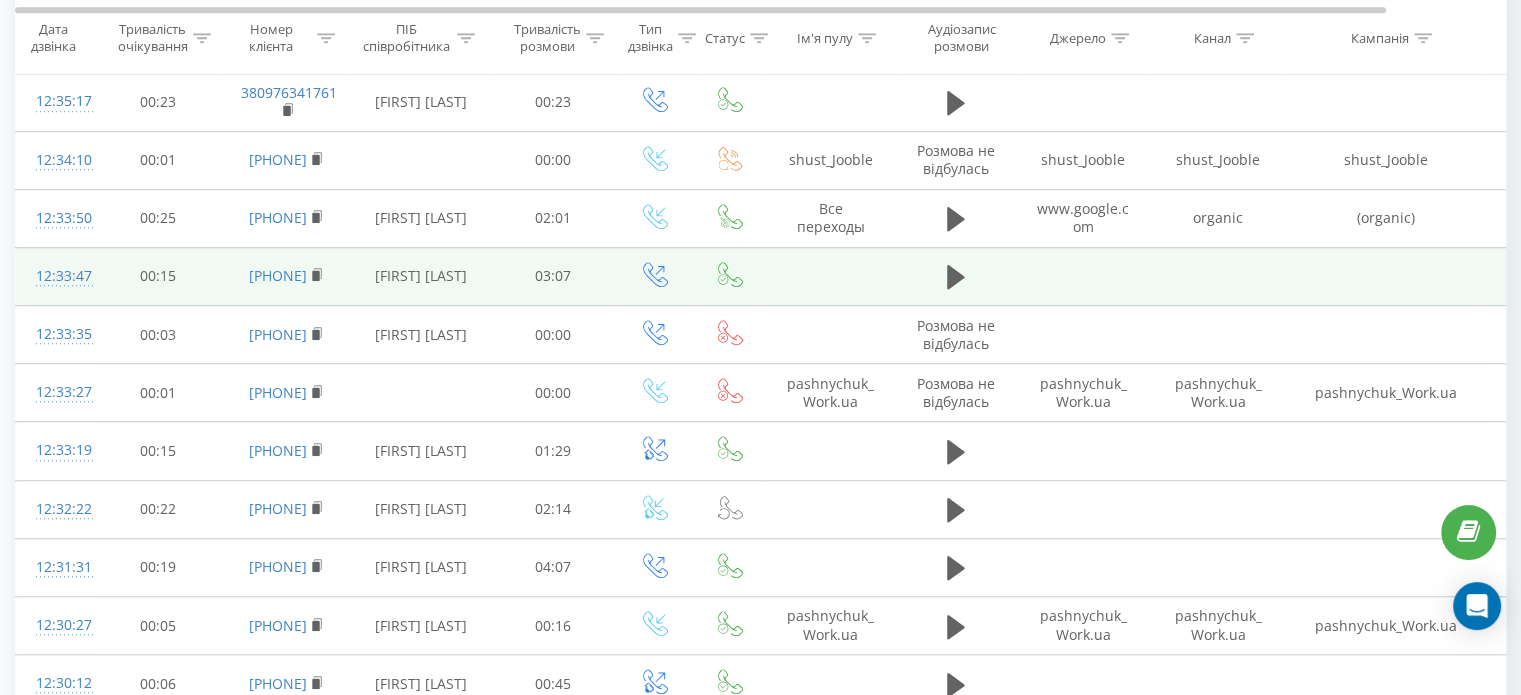 scroll, scrollTop: 1808, scrollLeft: 0, axis: vertical 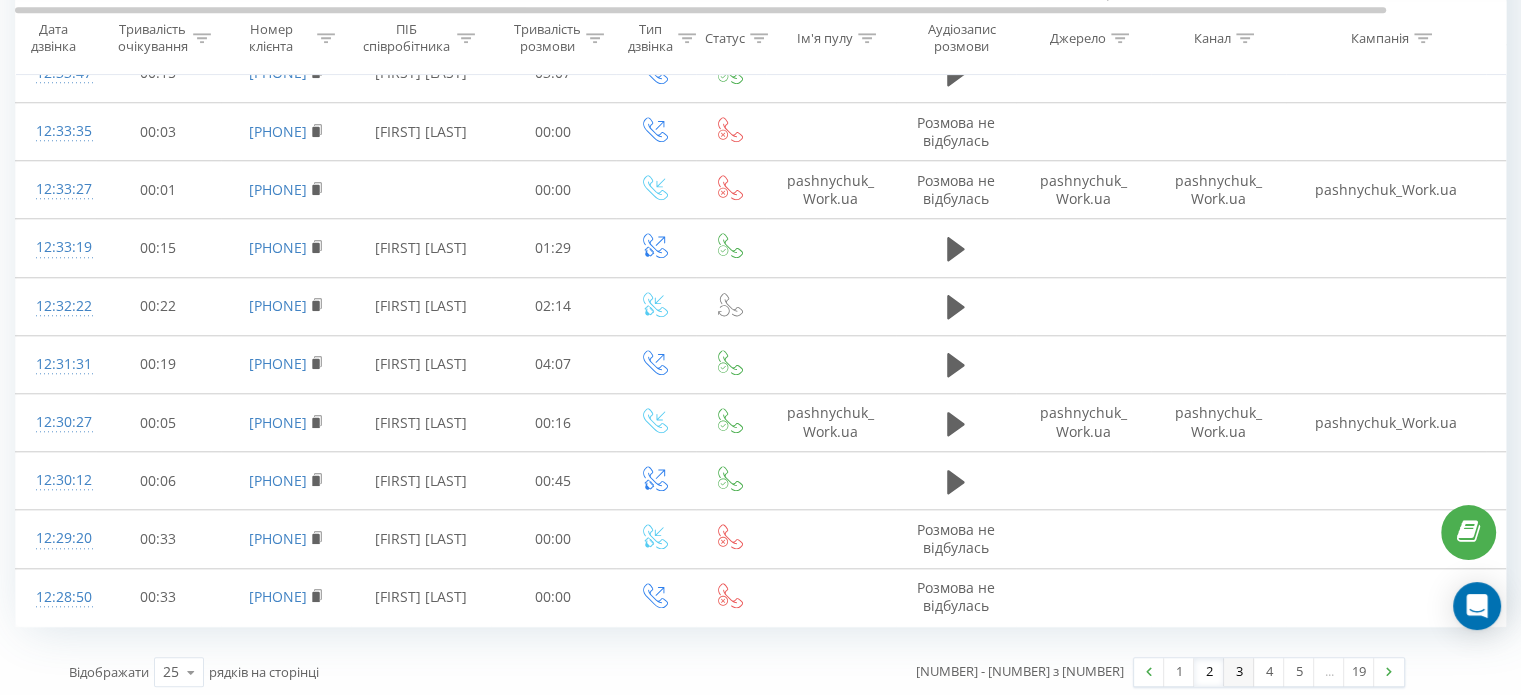 click on "3" at bounding box center (1239, 672) 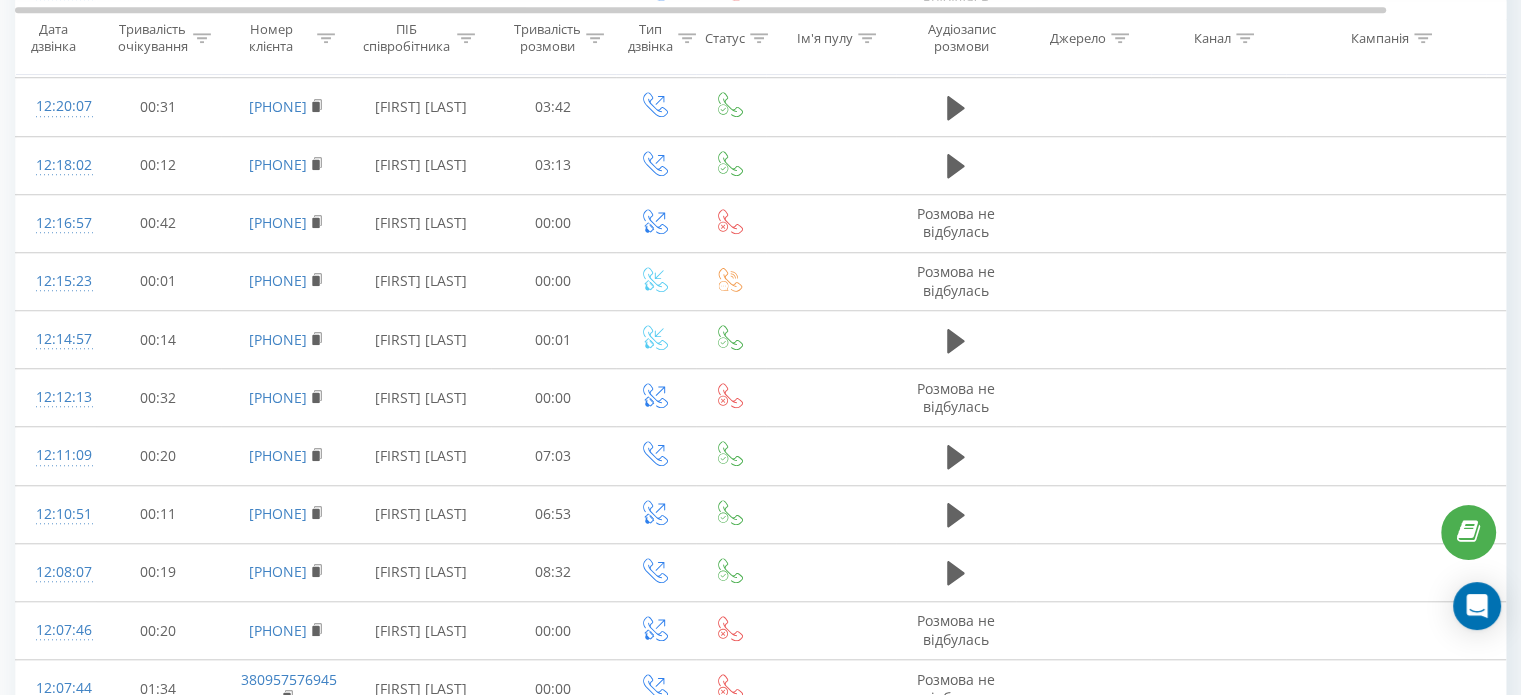 scroll, scrollTop: 1824, scrollLeft: 0, axis: vertical 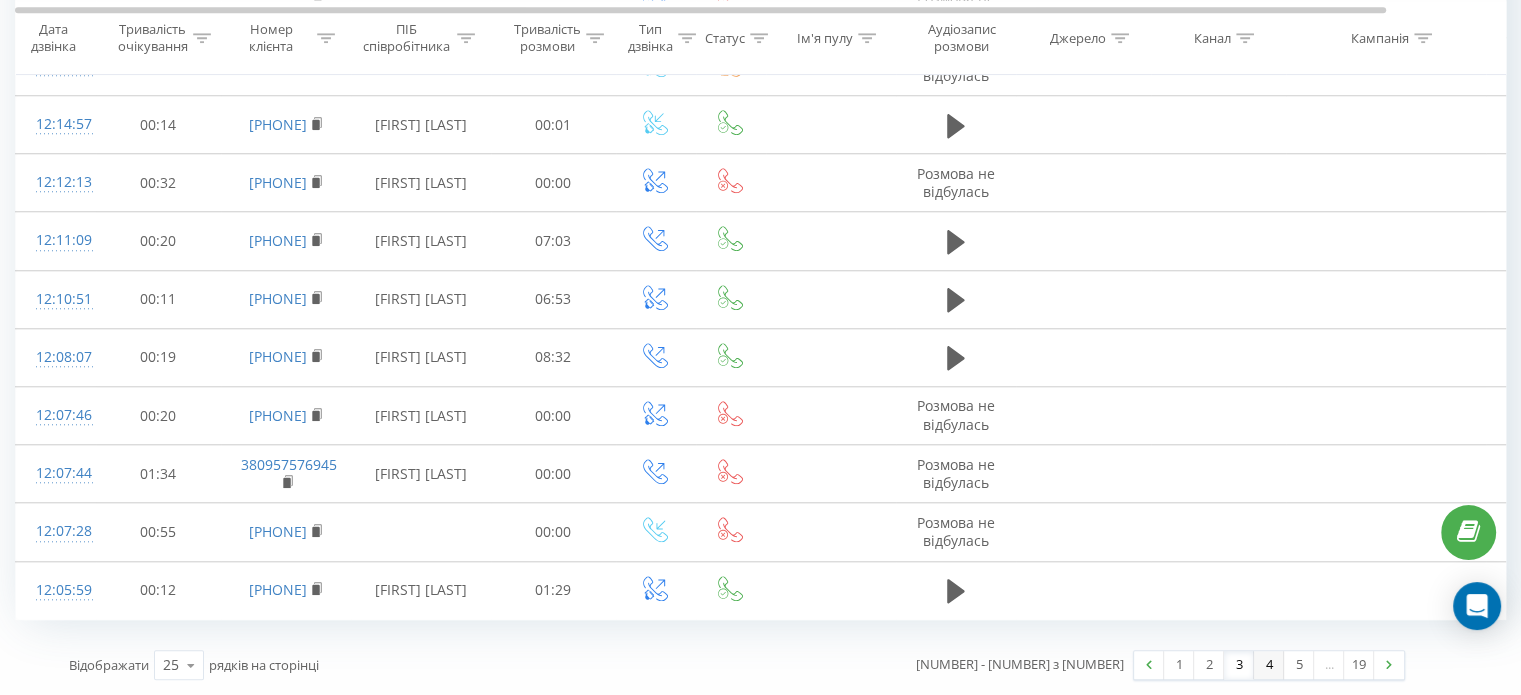 click on "4" at bounding box center (1269, 665) 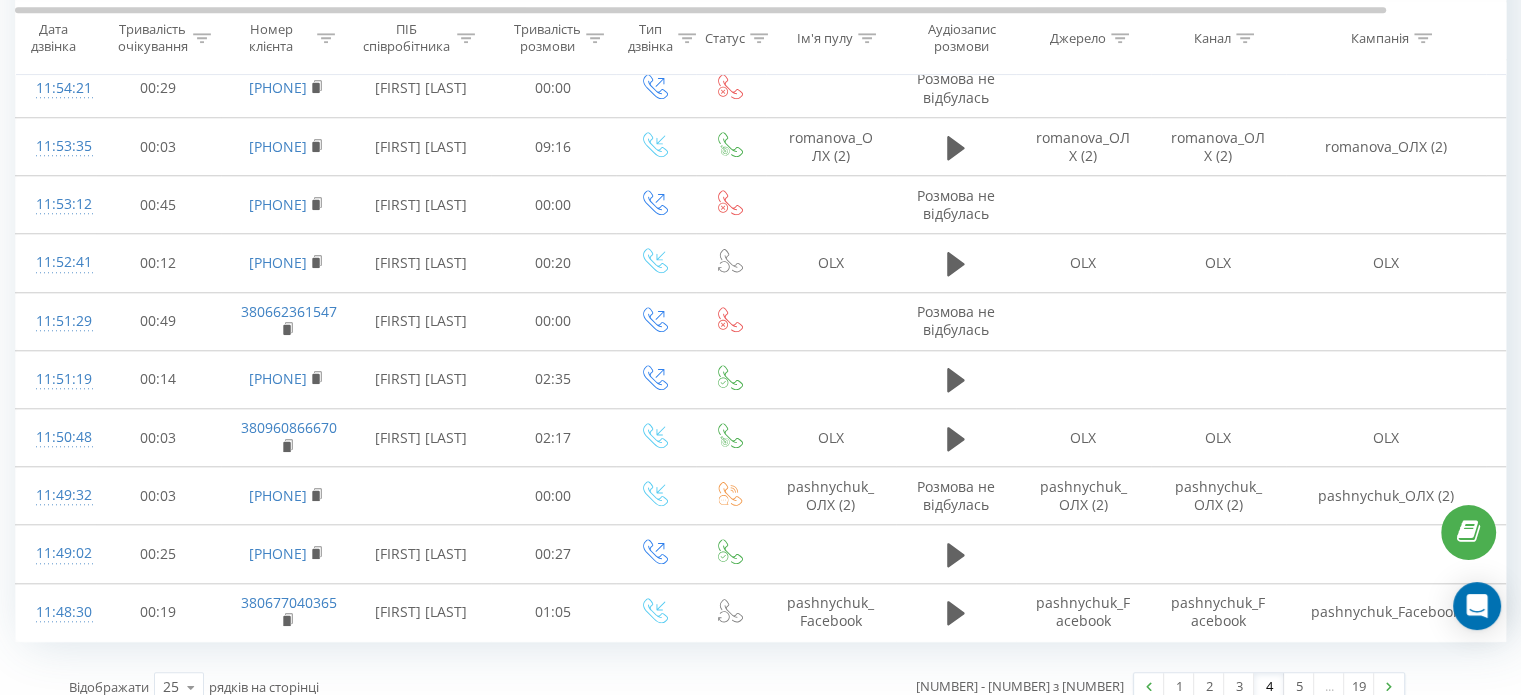 scroll, scrollTop: 1808, scrollLeft: 0, axis: vertical 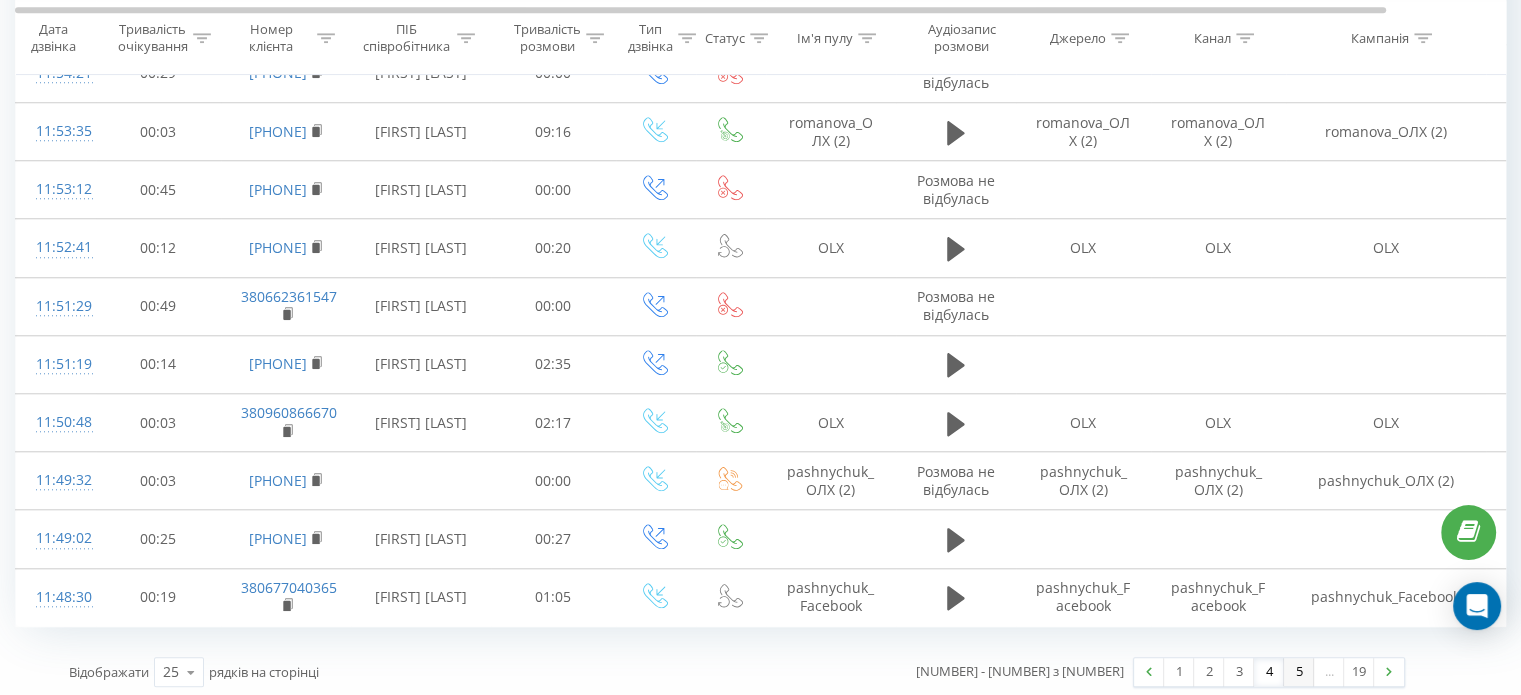 click on "5" at bounding box center (1299, 672) 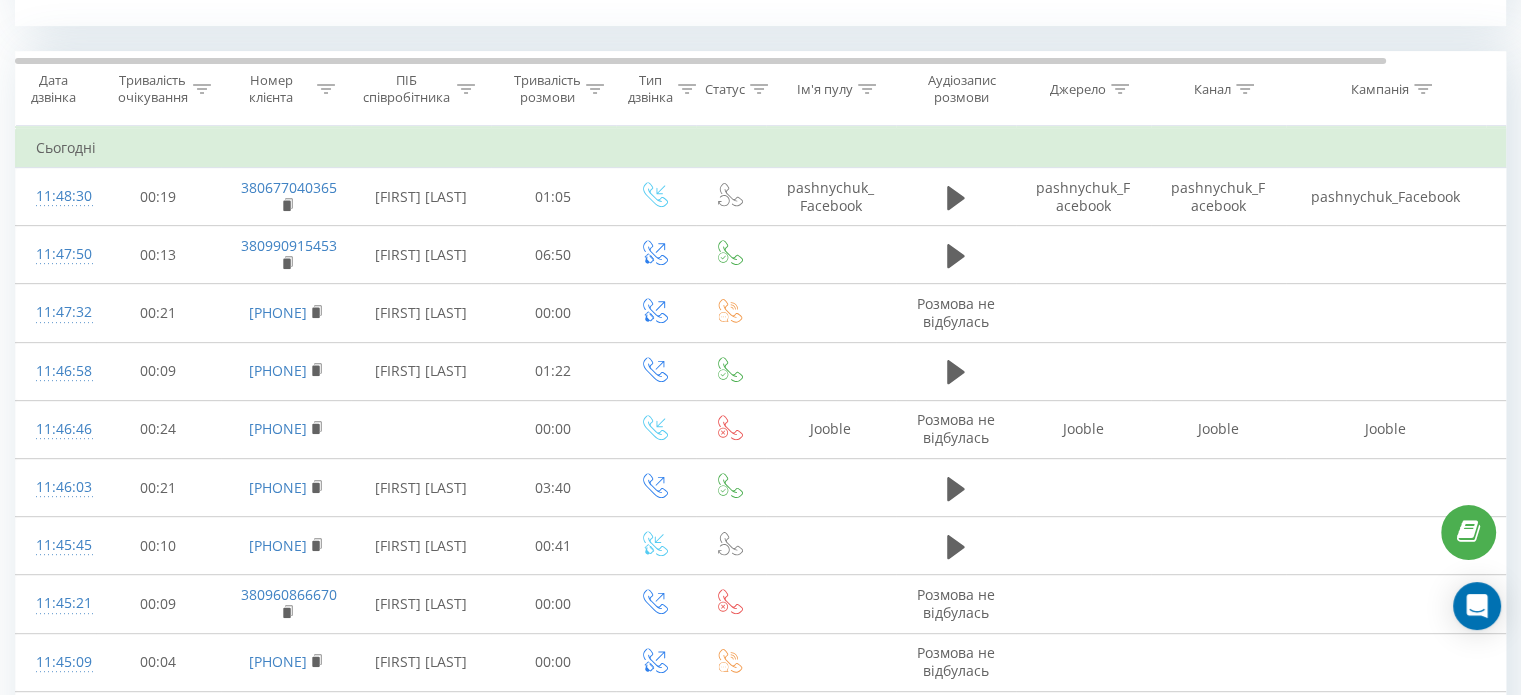 scroll, scrollTop: 1099, scrollLeft: 0, axis: vertical 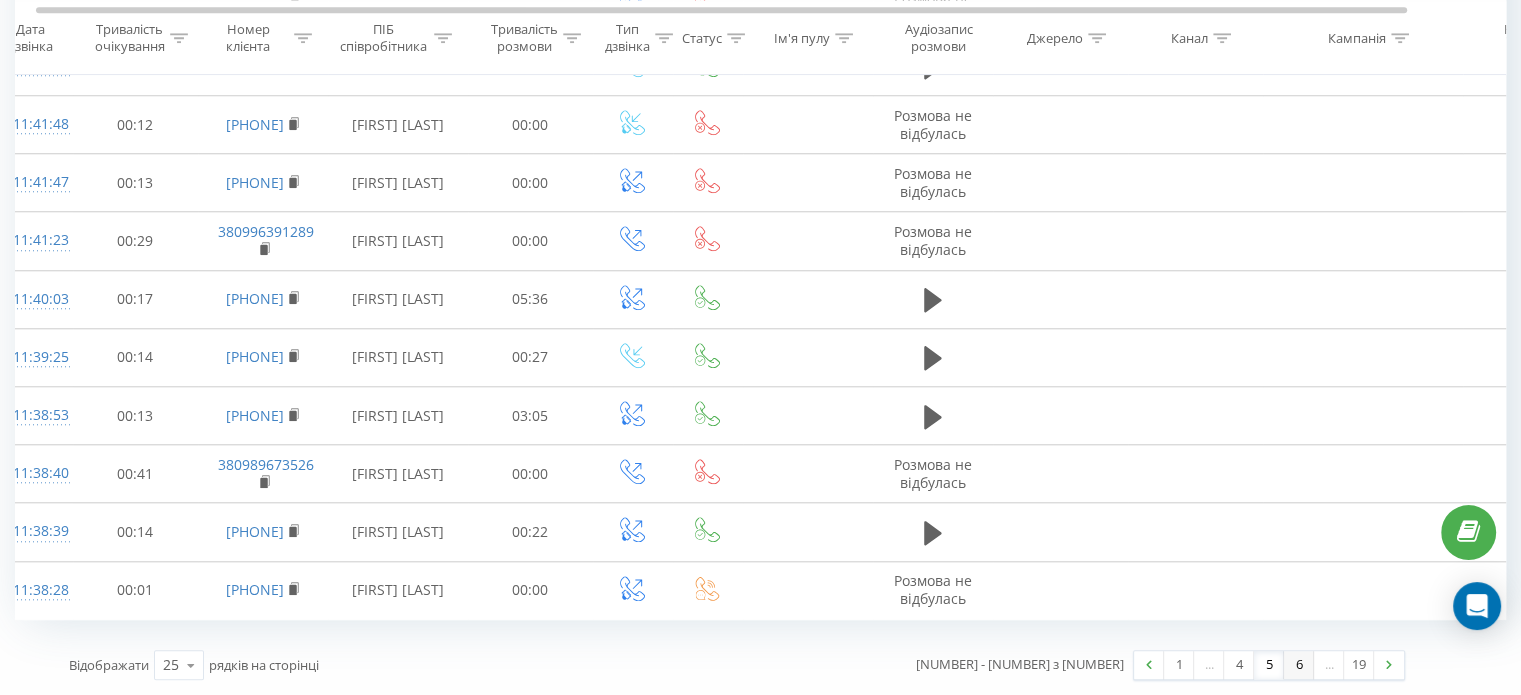 click on "6" at bounding box center [1299, 665] 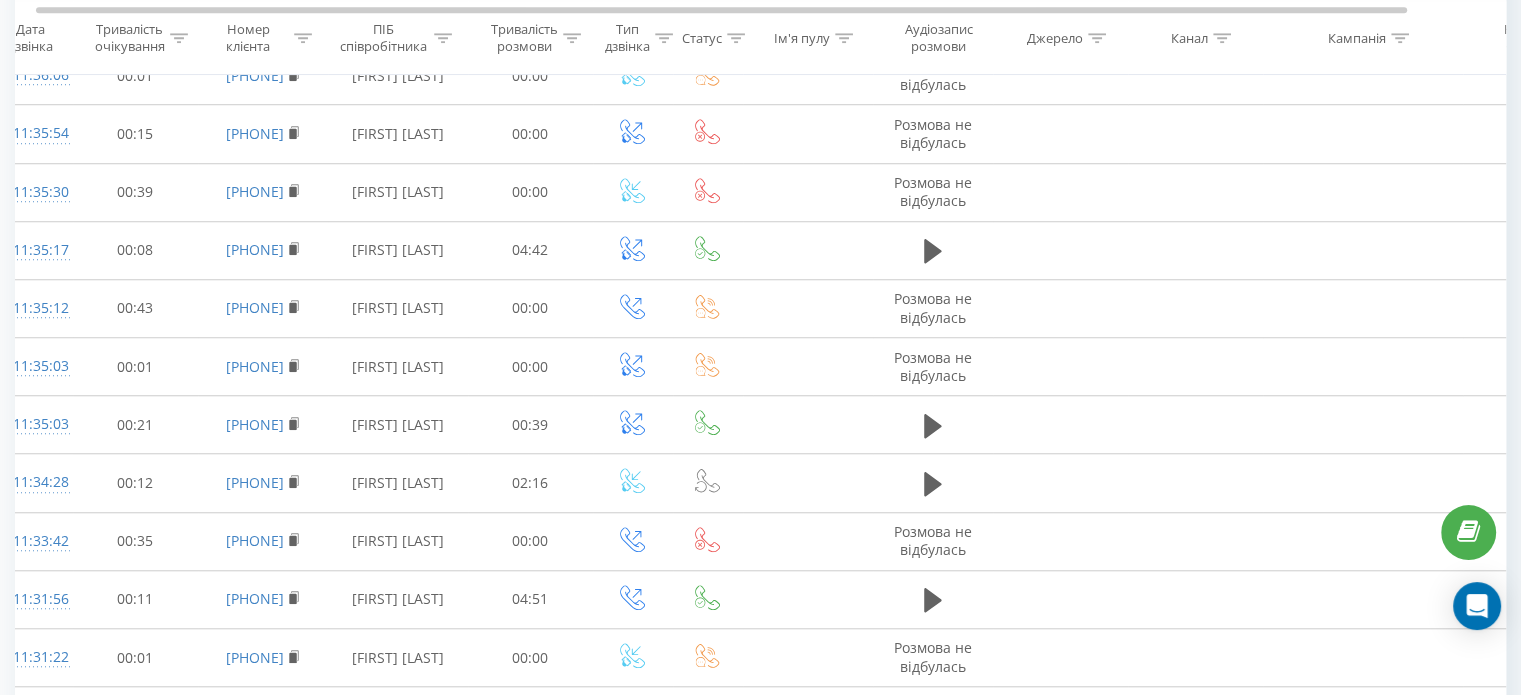 scroll, scrollTop: 1824, scrollLeft: 0, axis: vertical 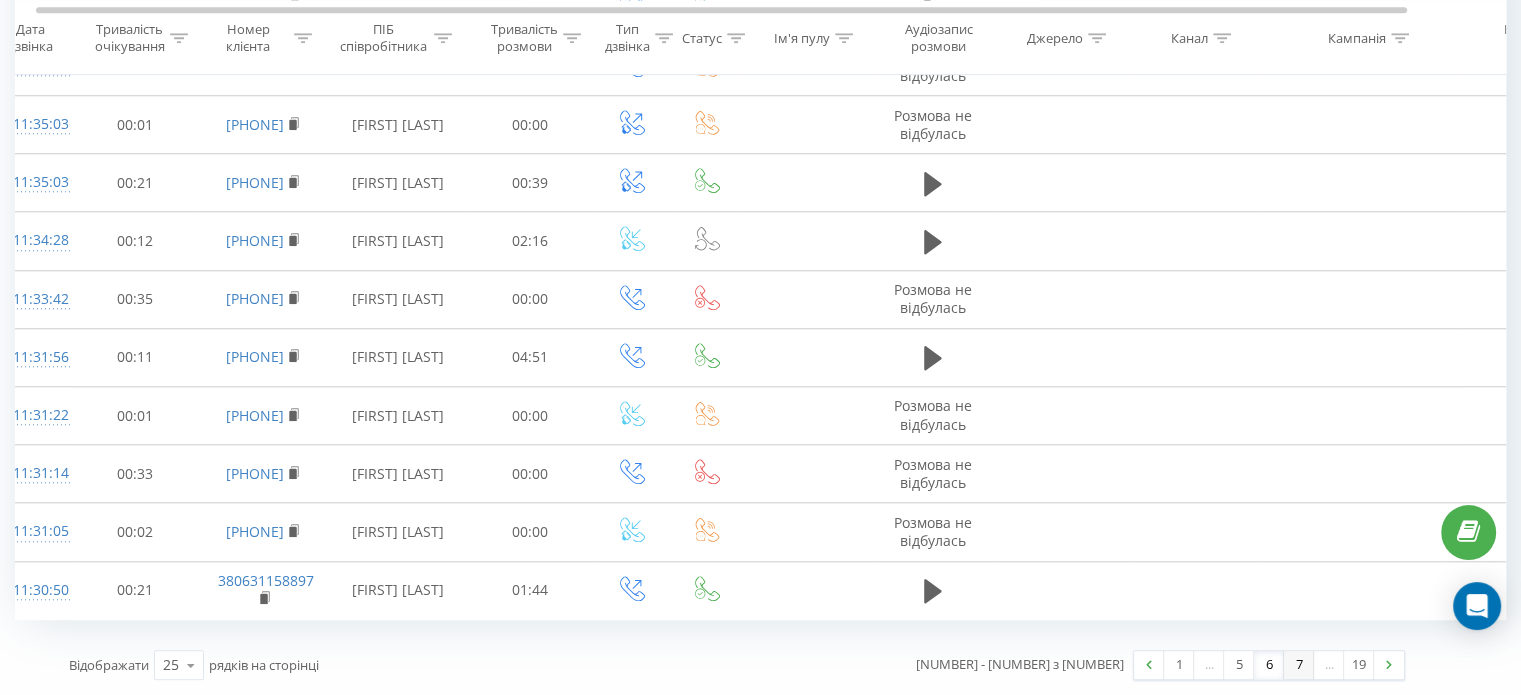 click on "7" at bounding box center (1299, 665) 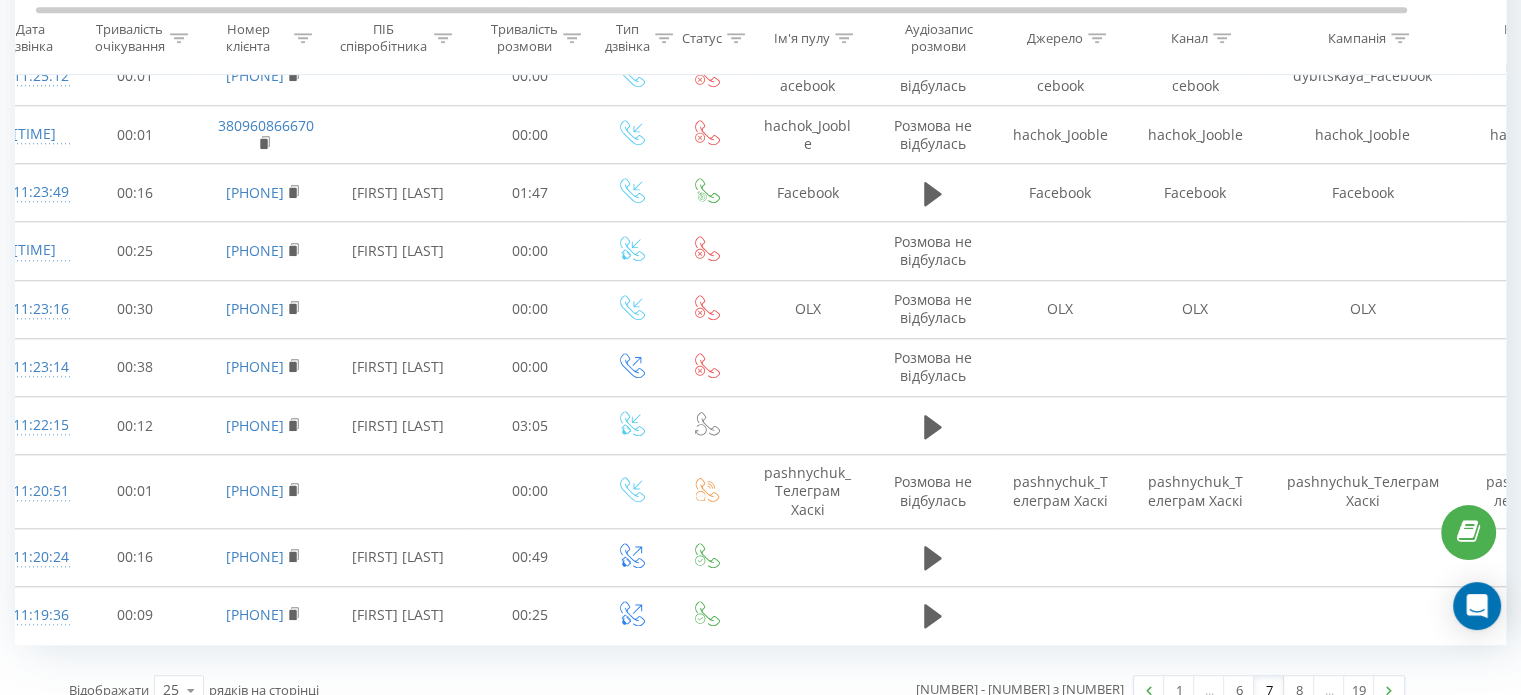scroll, scrollTop: 1870, scrollLeft: 0, axis: vertical 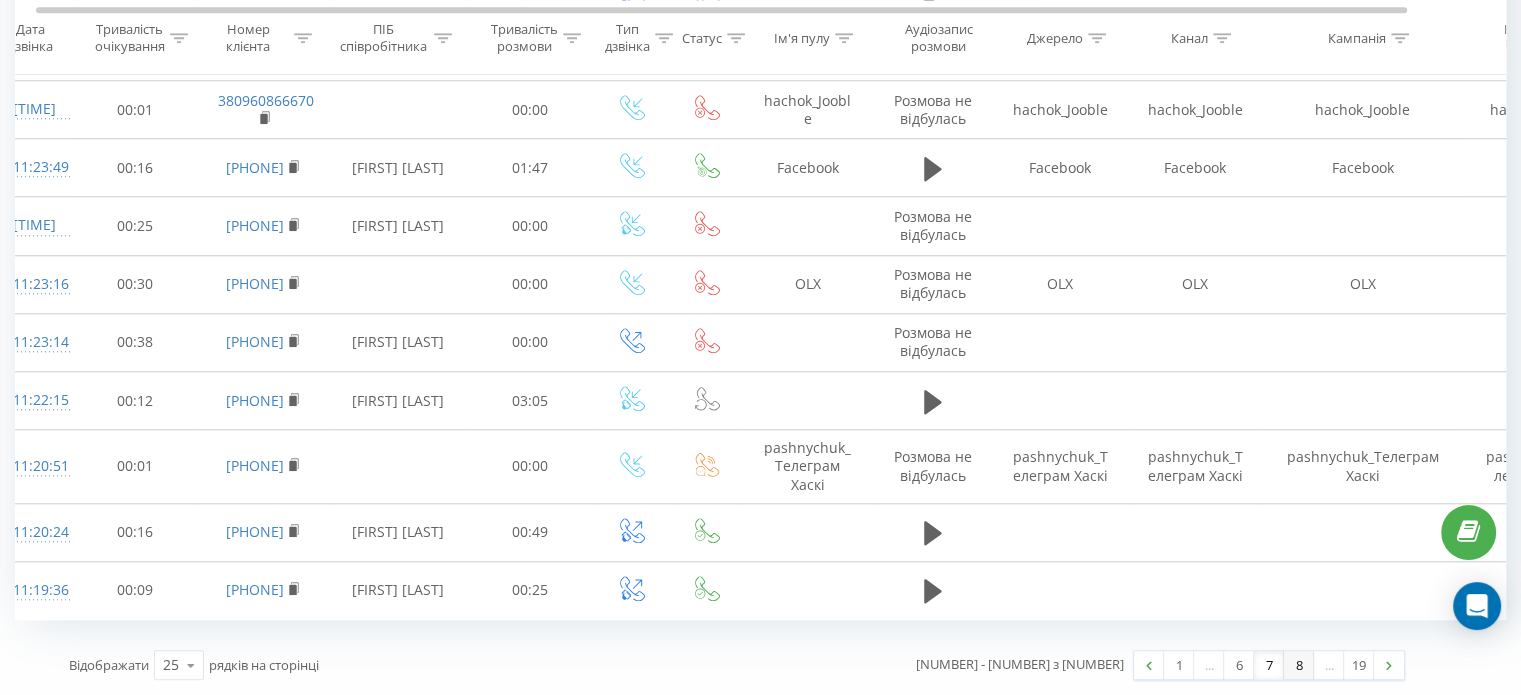 click on "8" at bounding box center [1299, 665] 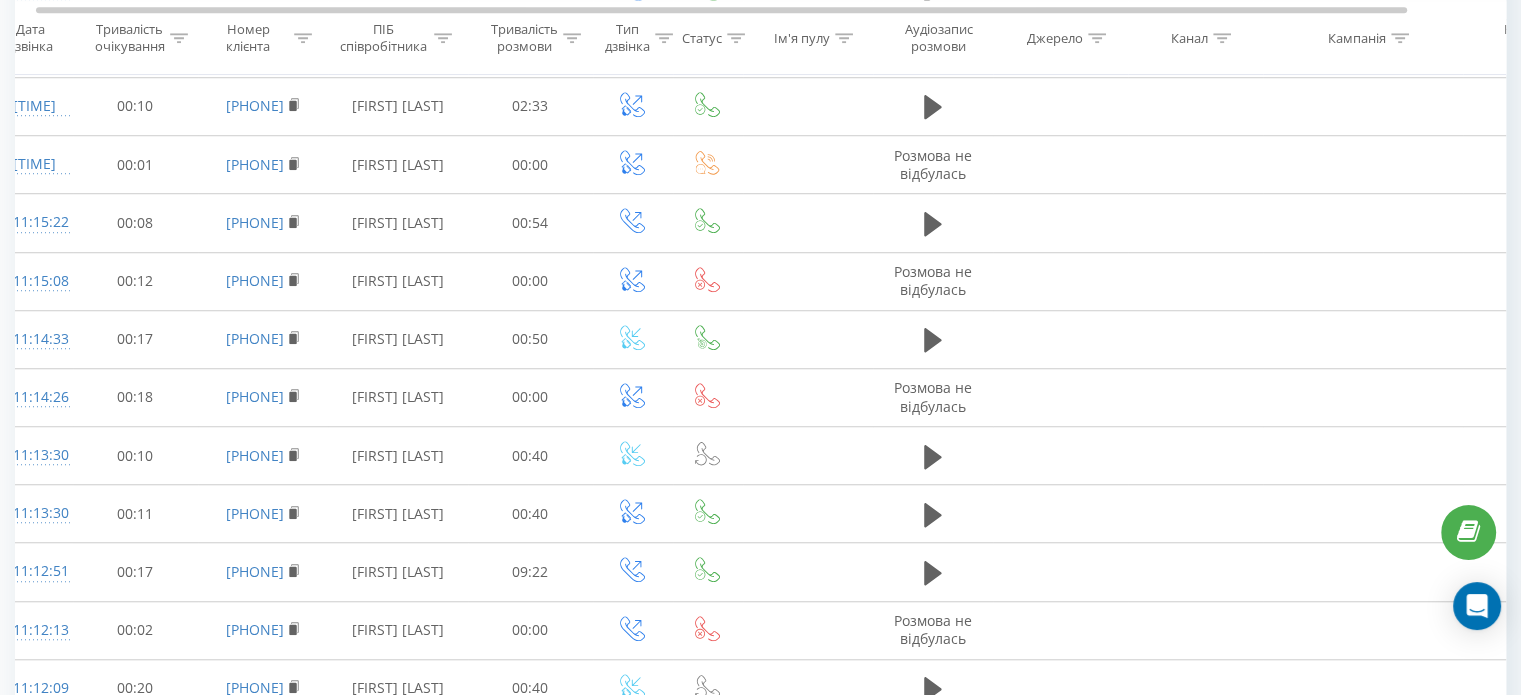 scroll, scrollTop: 1839, scrollLeft: 0, axis: vertical 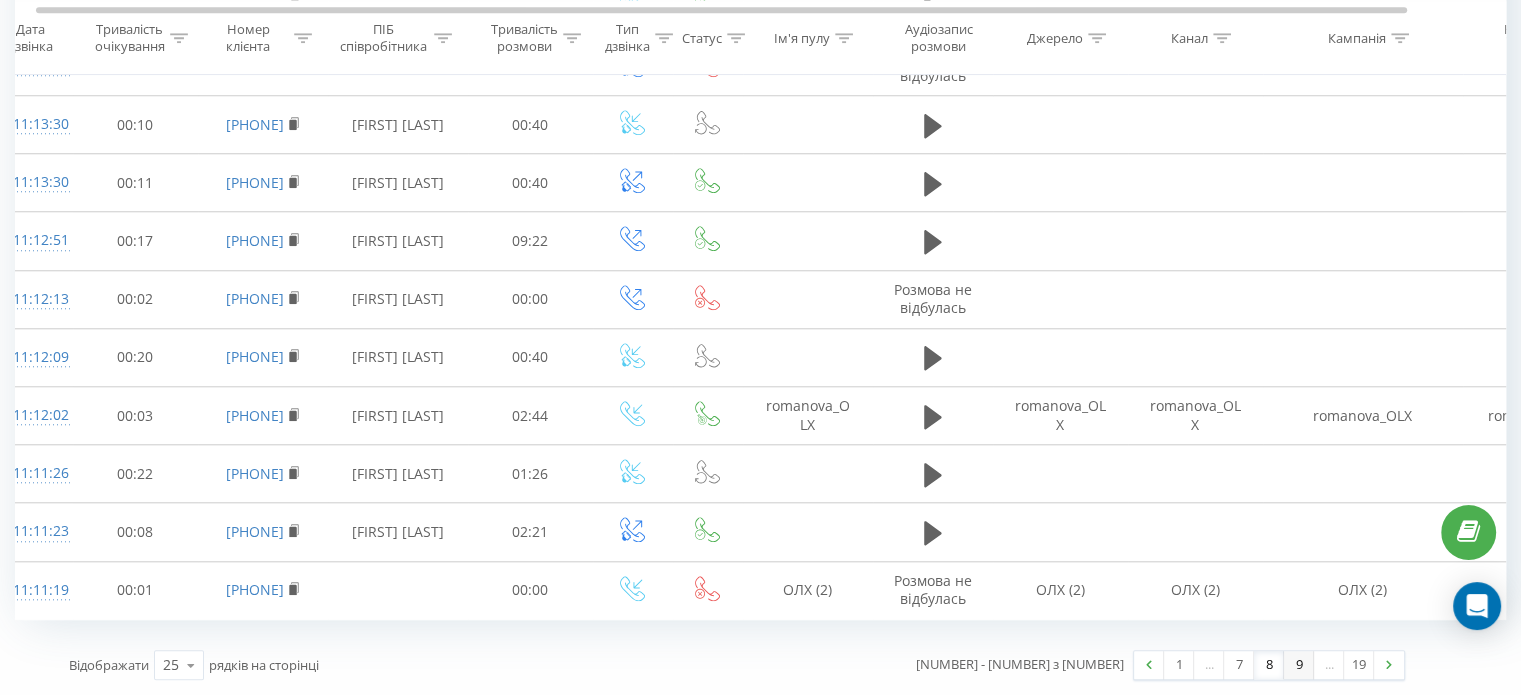 click on "9" at bounding box center (1299, 665) 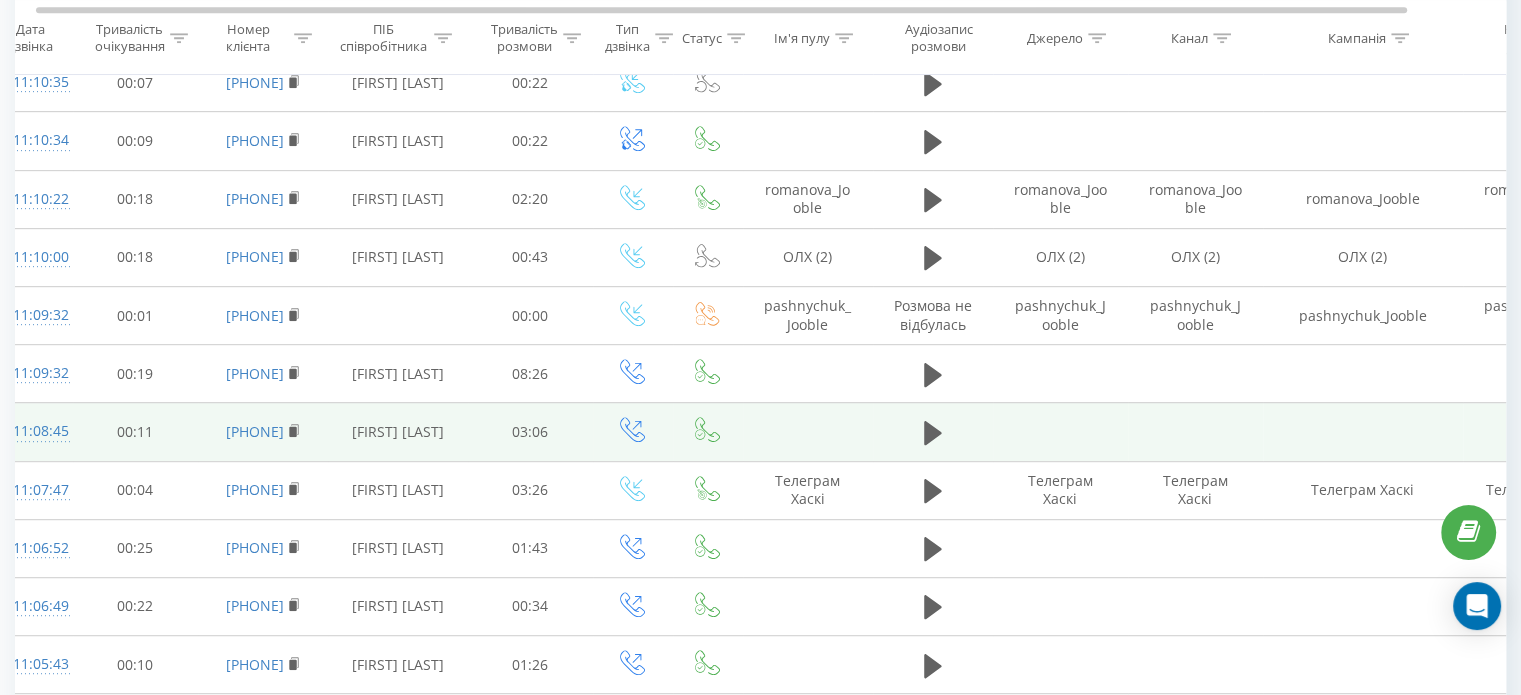 scroll, scrollTop: 1016, scrollLeft: 0, axis: vertical 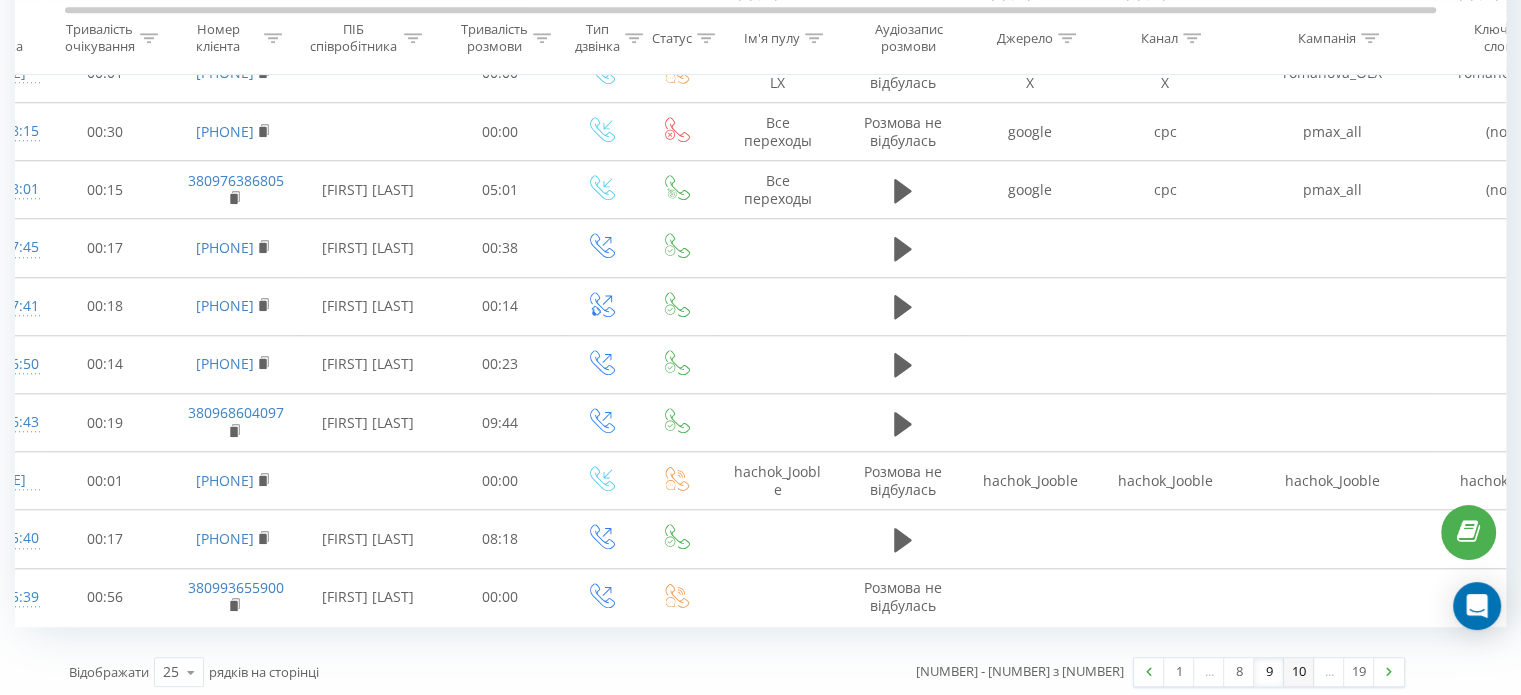 click on "10" at bounding box center [1299, 672] 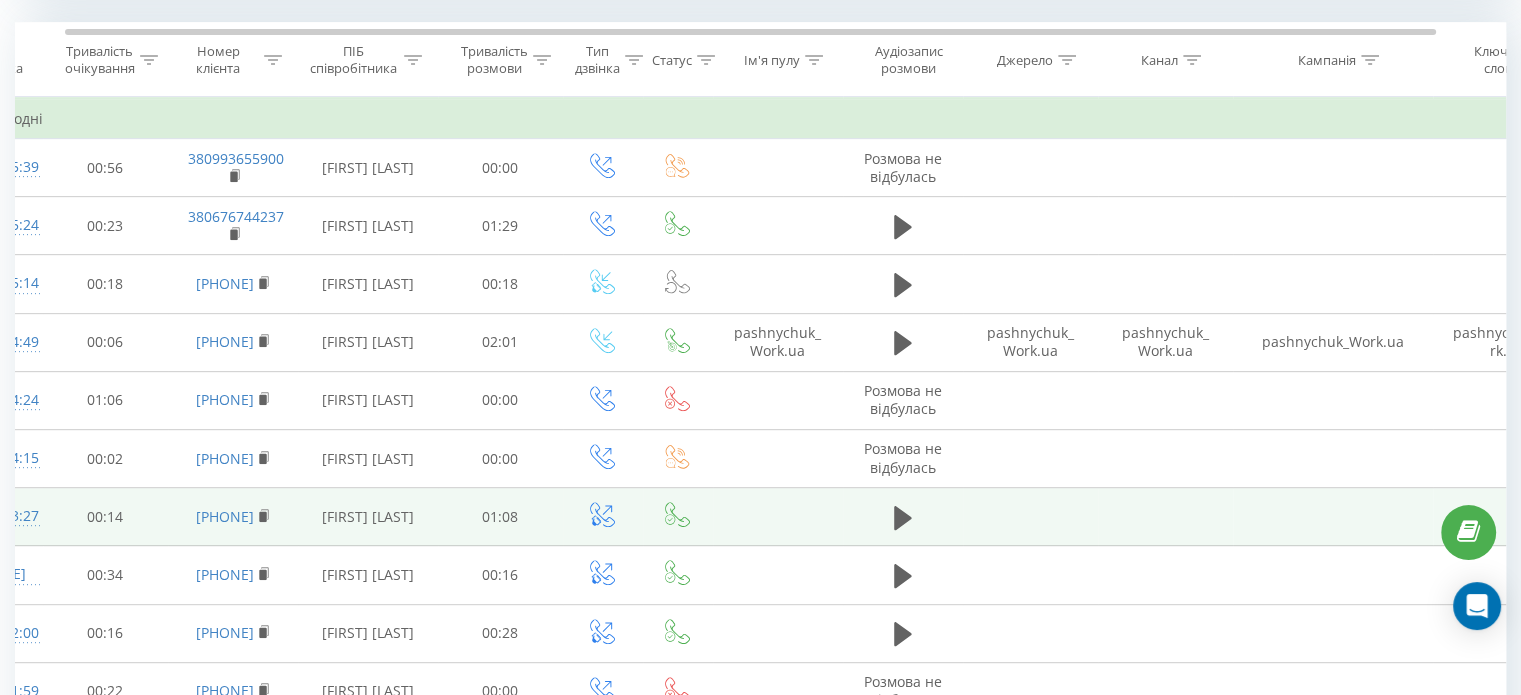scroll 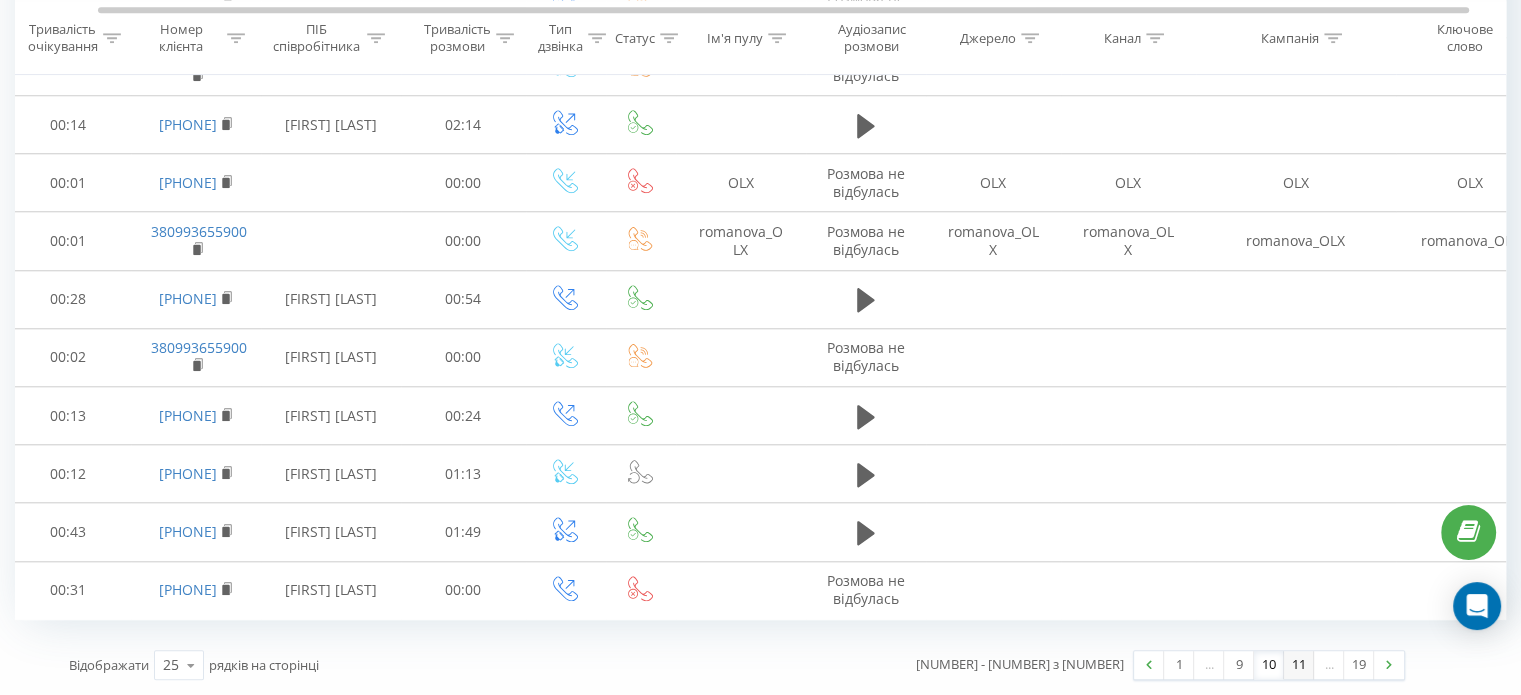 click on "11" at bounding box center (1299, 665) 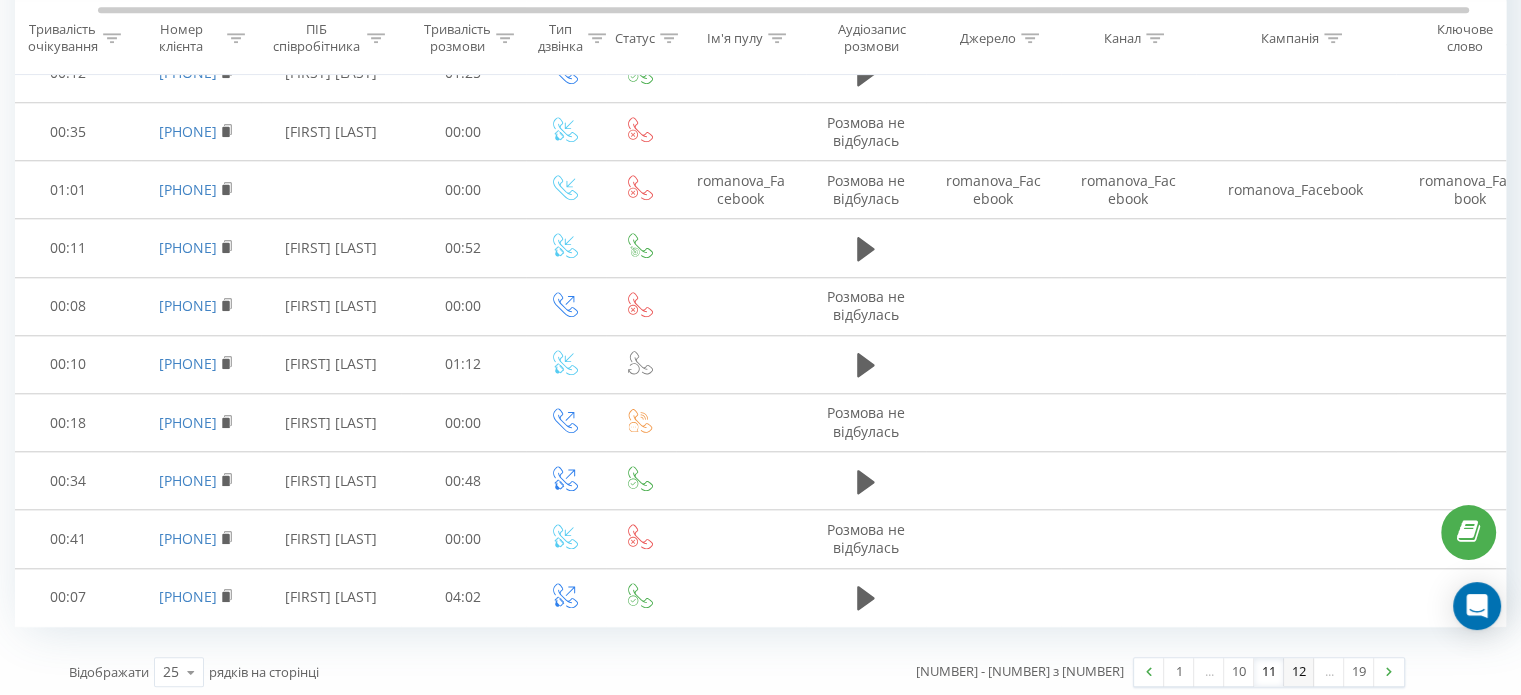 click on "12" at bounding box center [1299, 672] 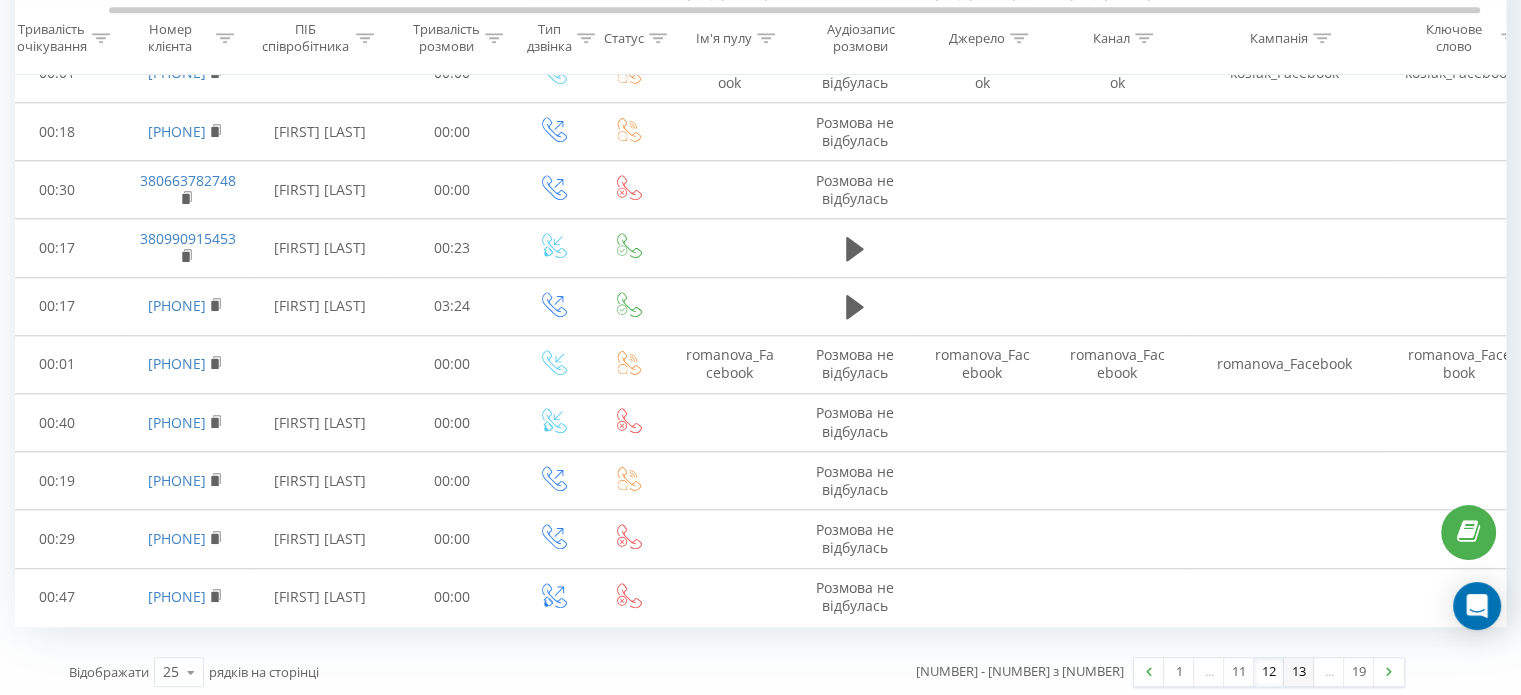 click on "13" at bounding box center [1299, 672] 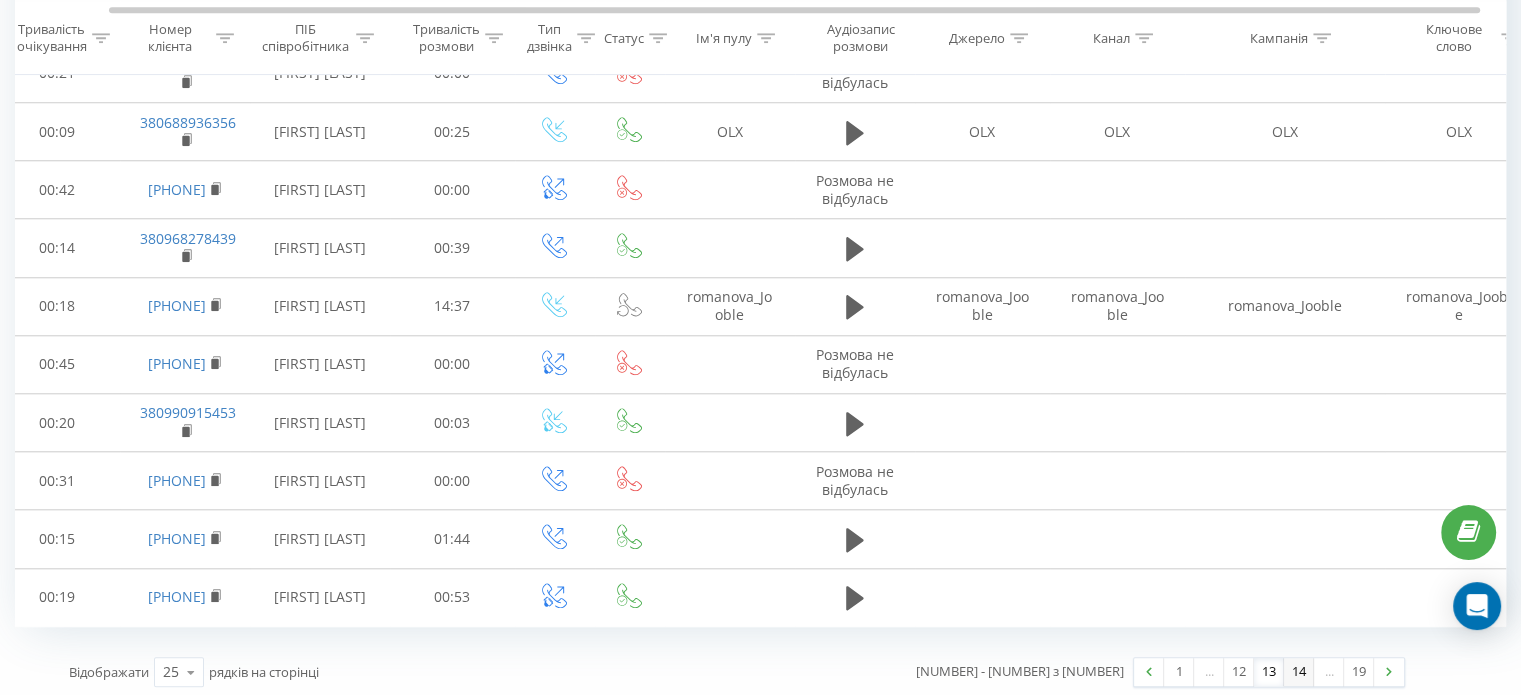 click on "14" at bounding box center (1299, 672) 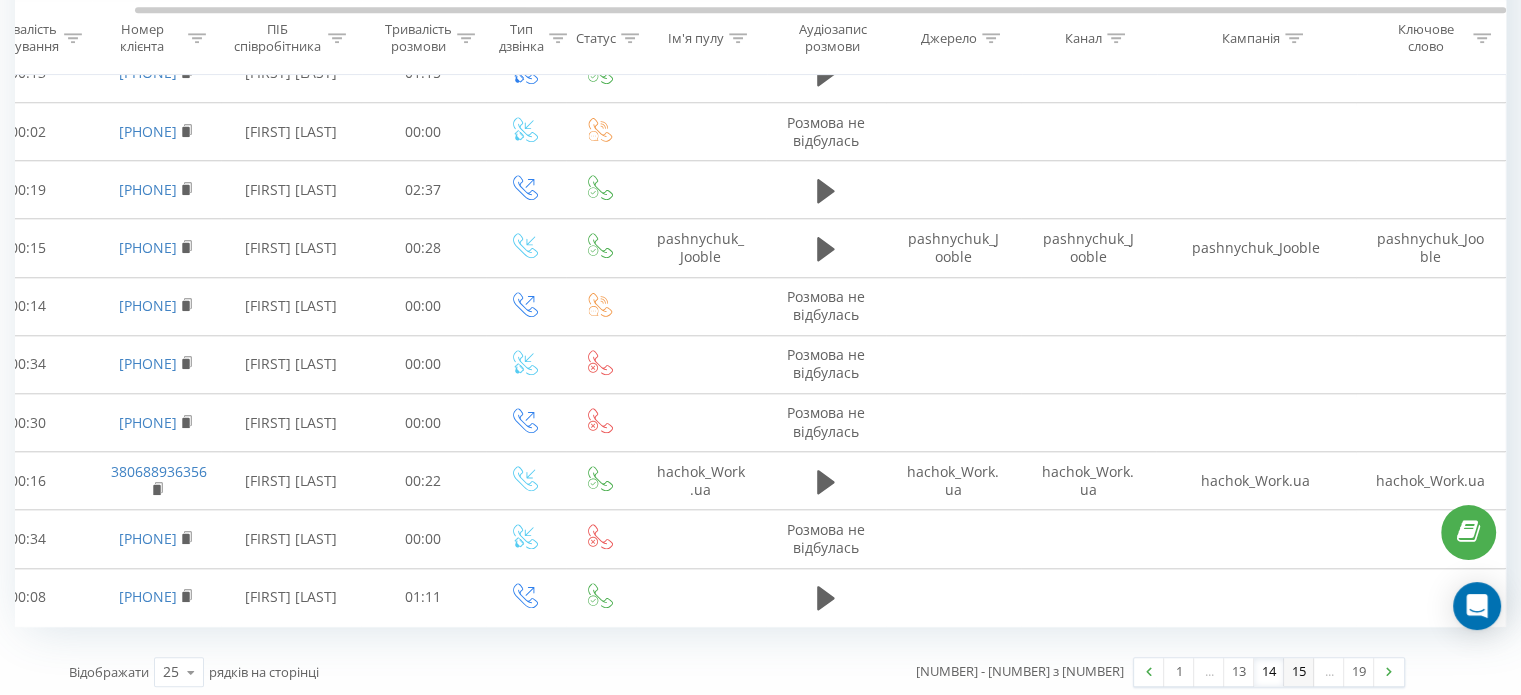 click on "15" at bounding box center [1299, 672] 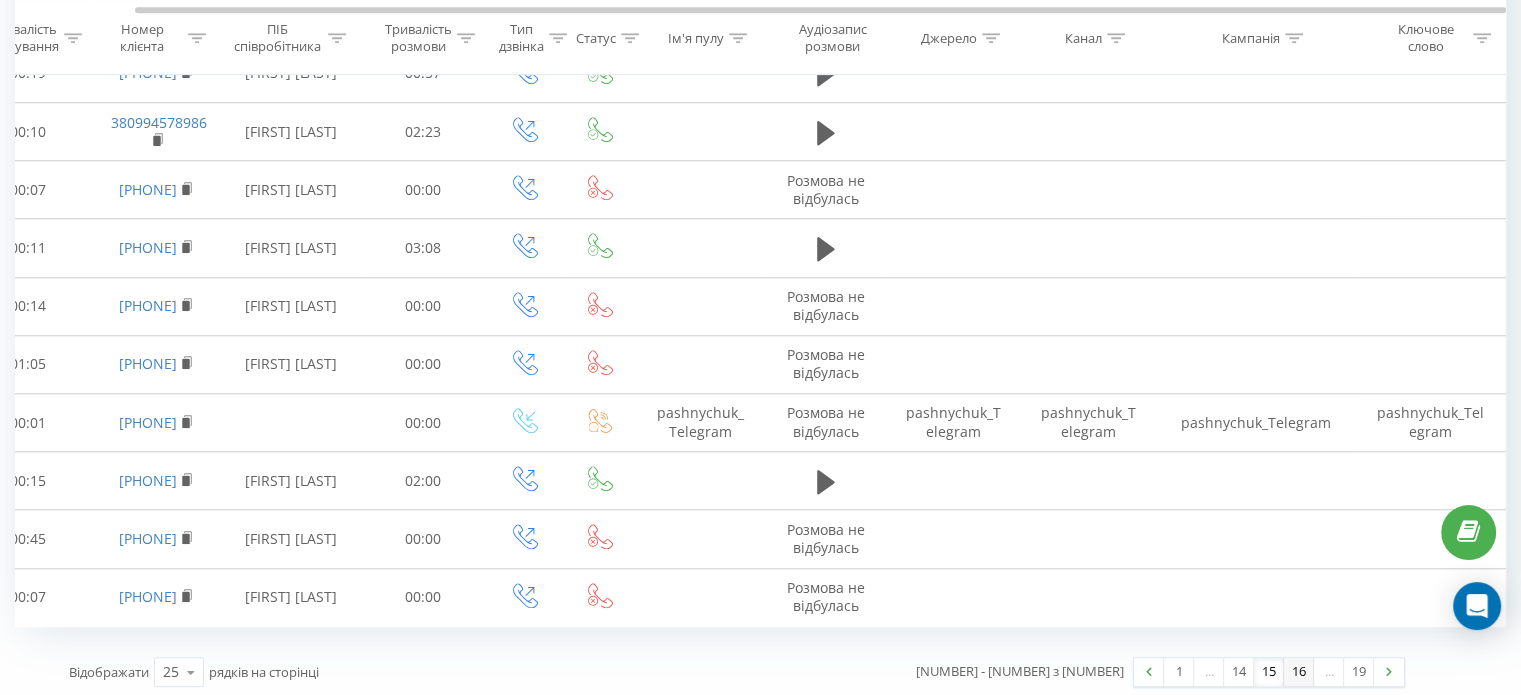 click on "16" at bounding box center [1299, 672] 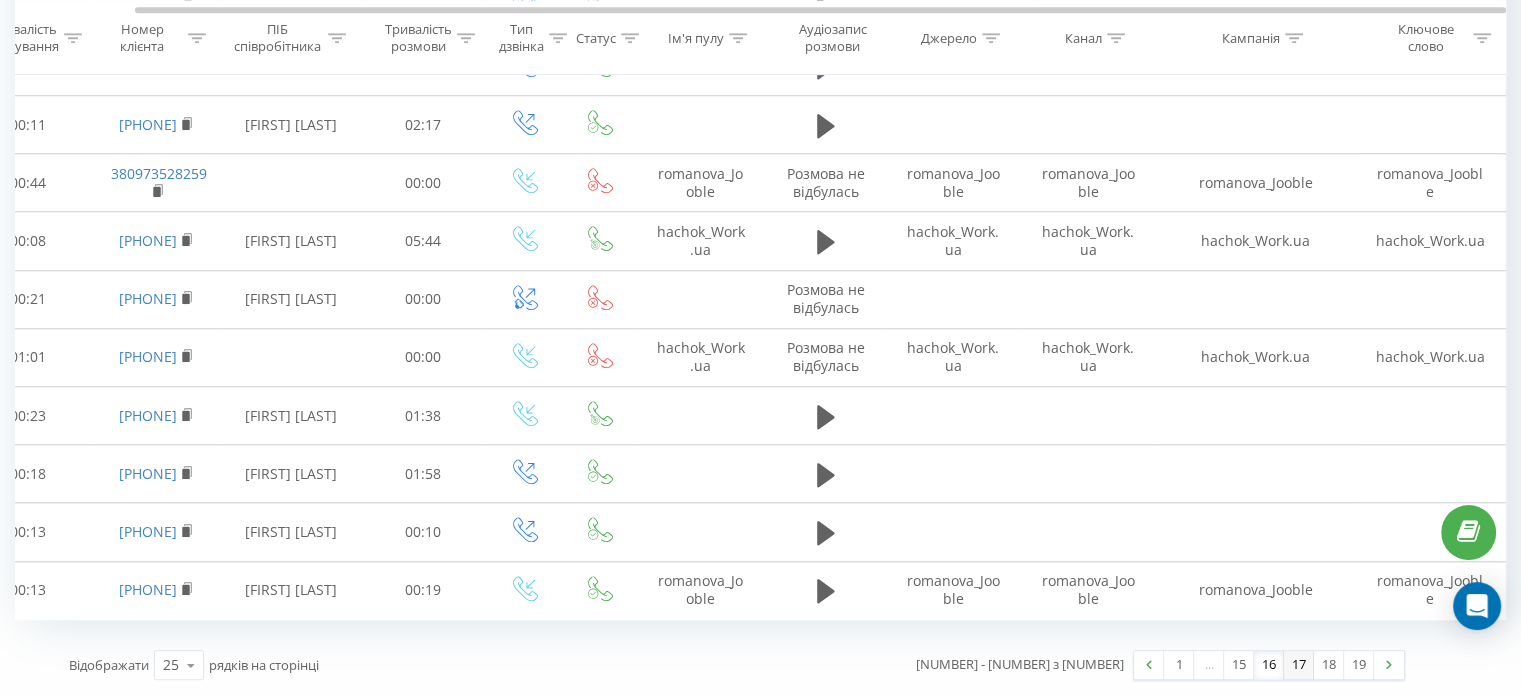 click on "17" at bounding box center (1299, 665) 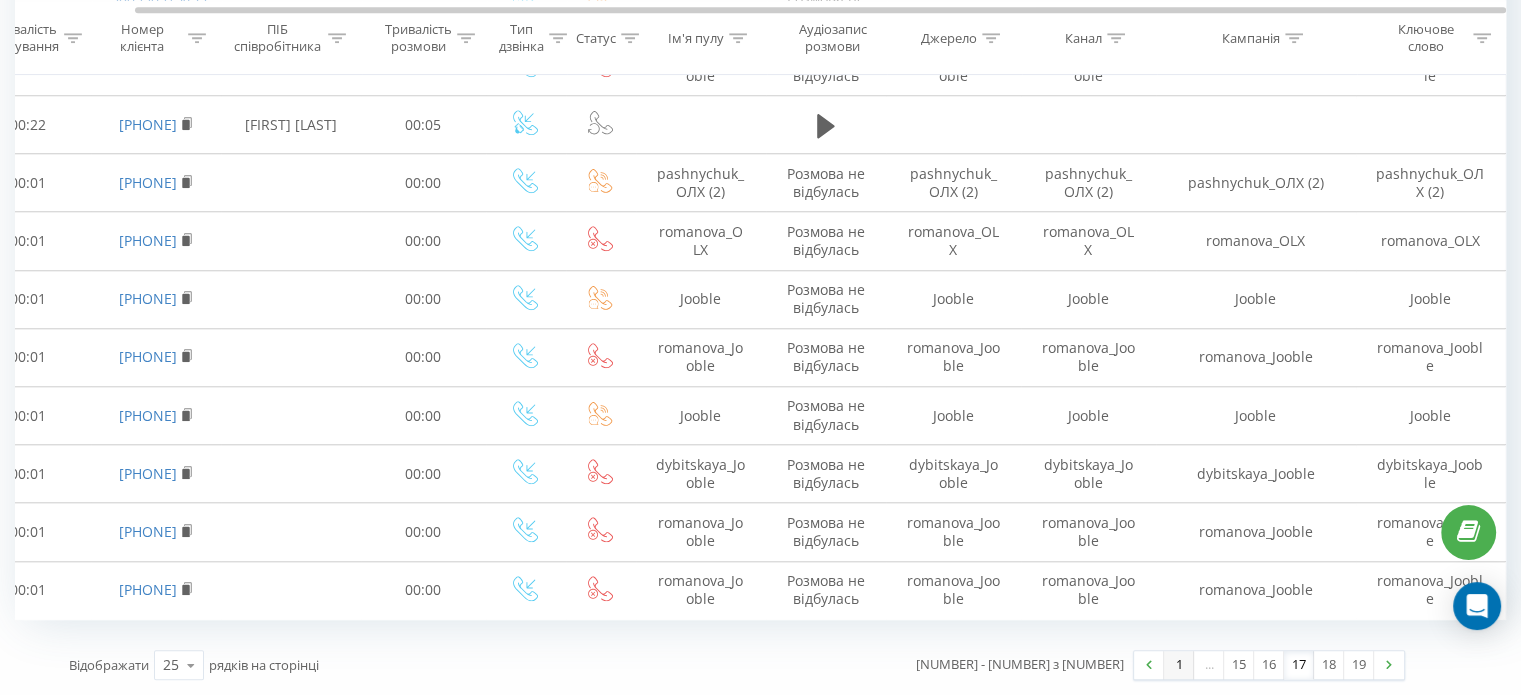 click on "1" at bounding box center (1179, 665) 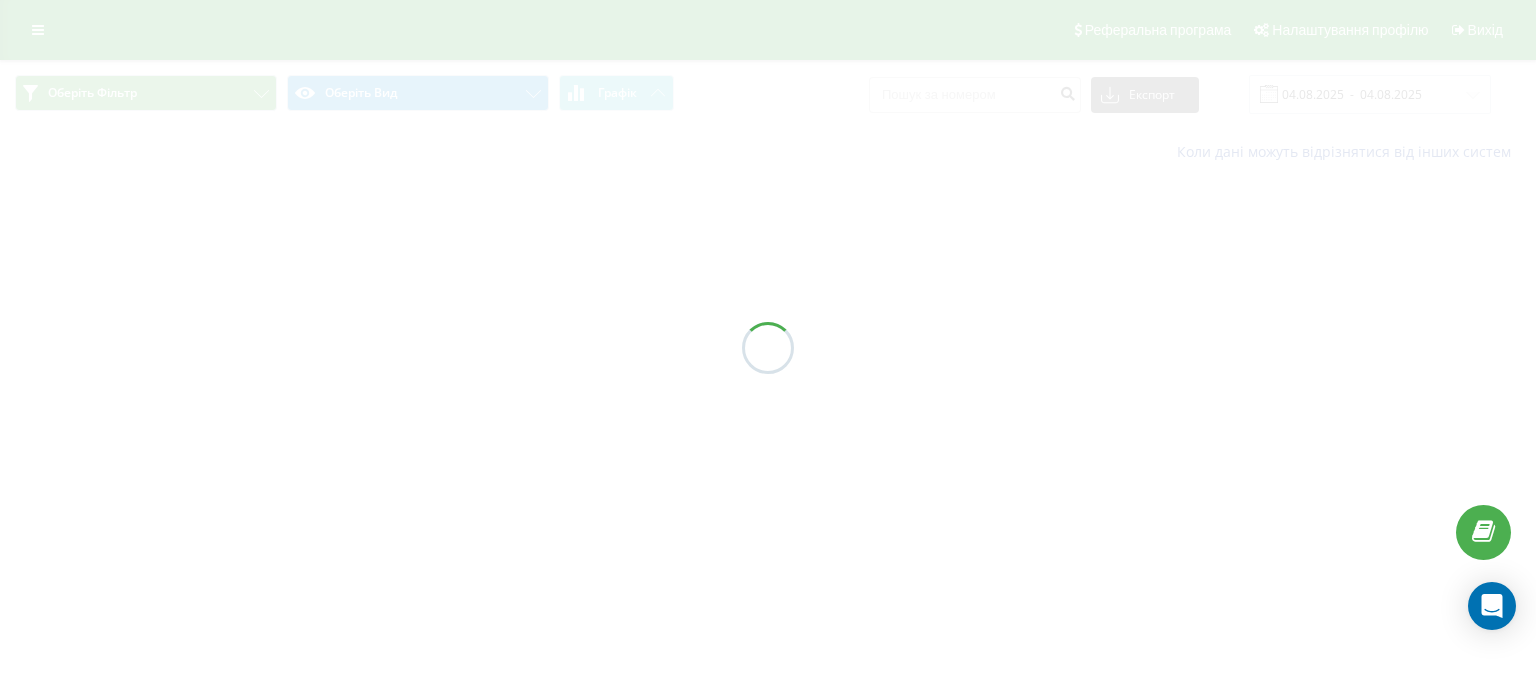 scroll, scrollTop: 0, scrollLeft: 0, axis: both 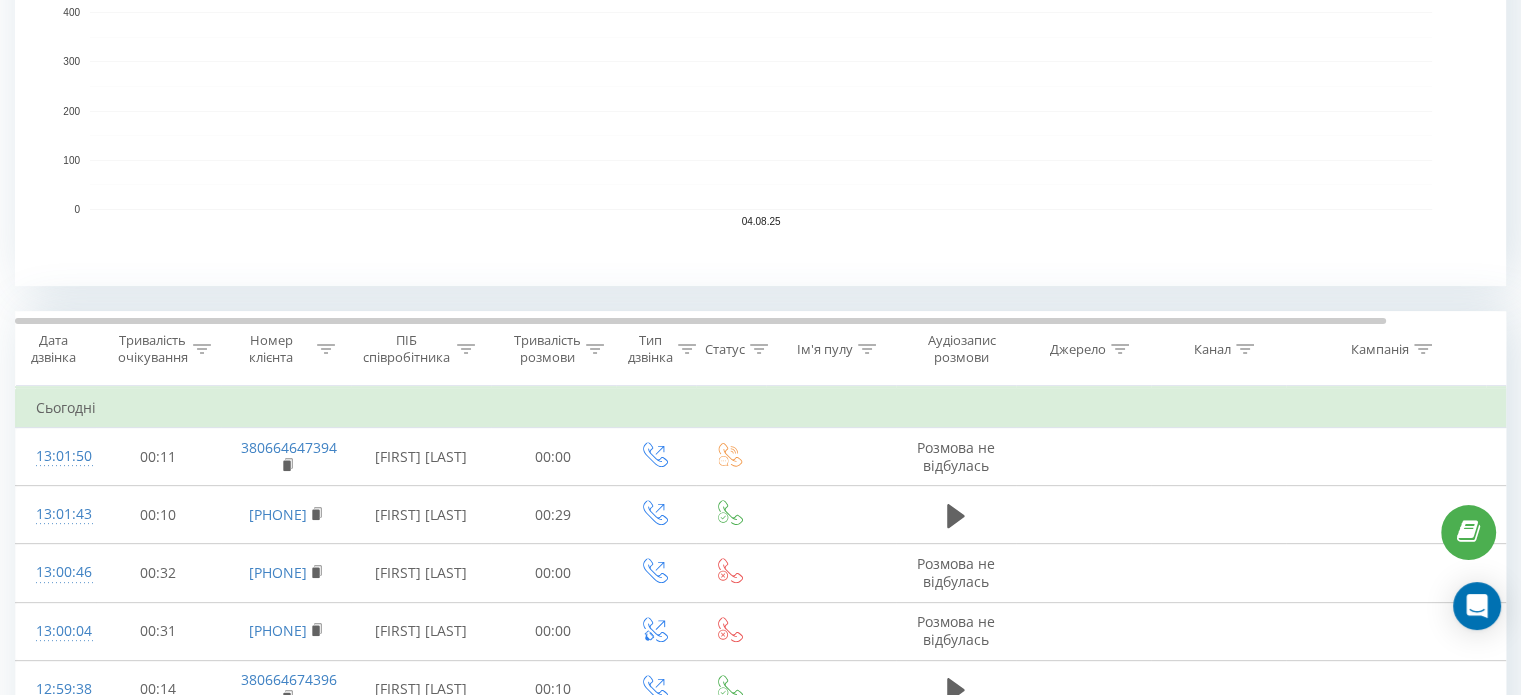 click on "ПІБ співробітника" at bounding box center (407, 349) 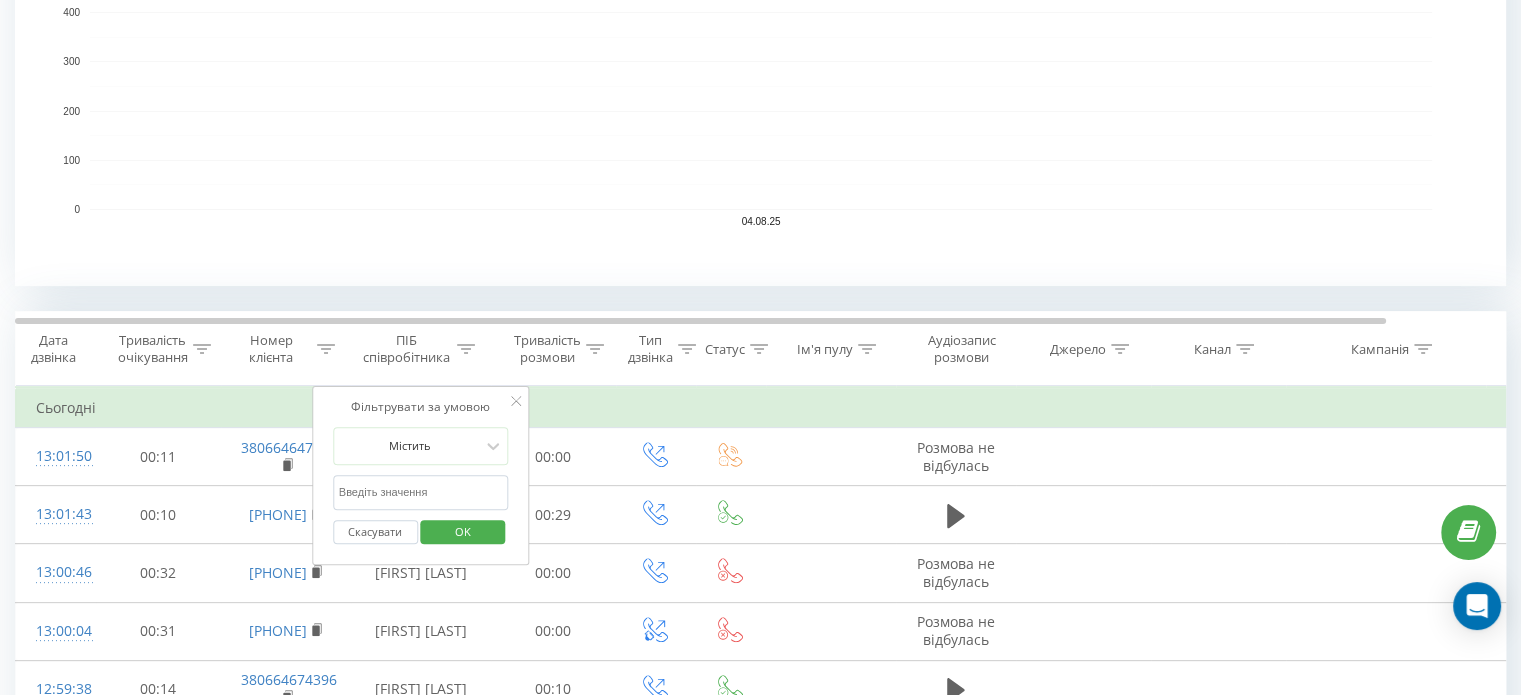 click at bounding box center [421, 492] 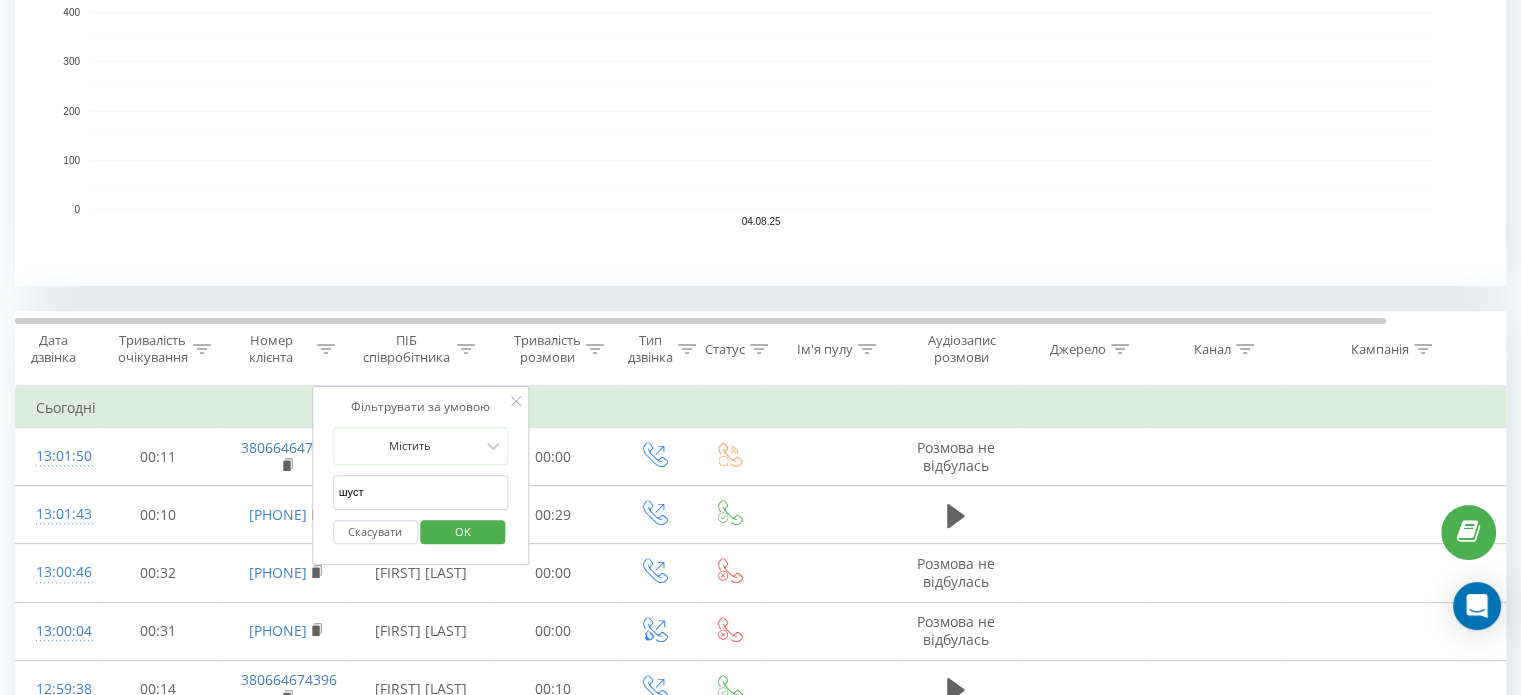 click on "OK" at bounding box center [463, 531] 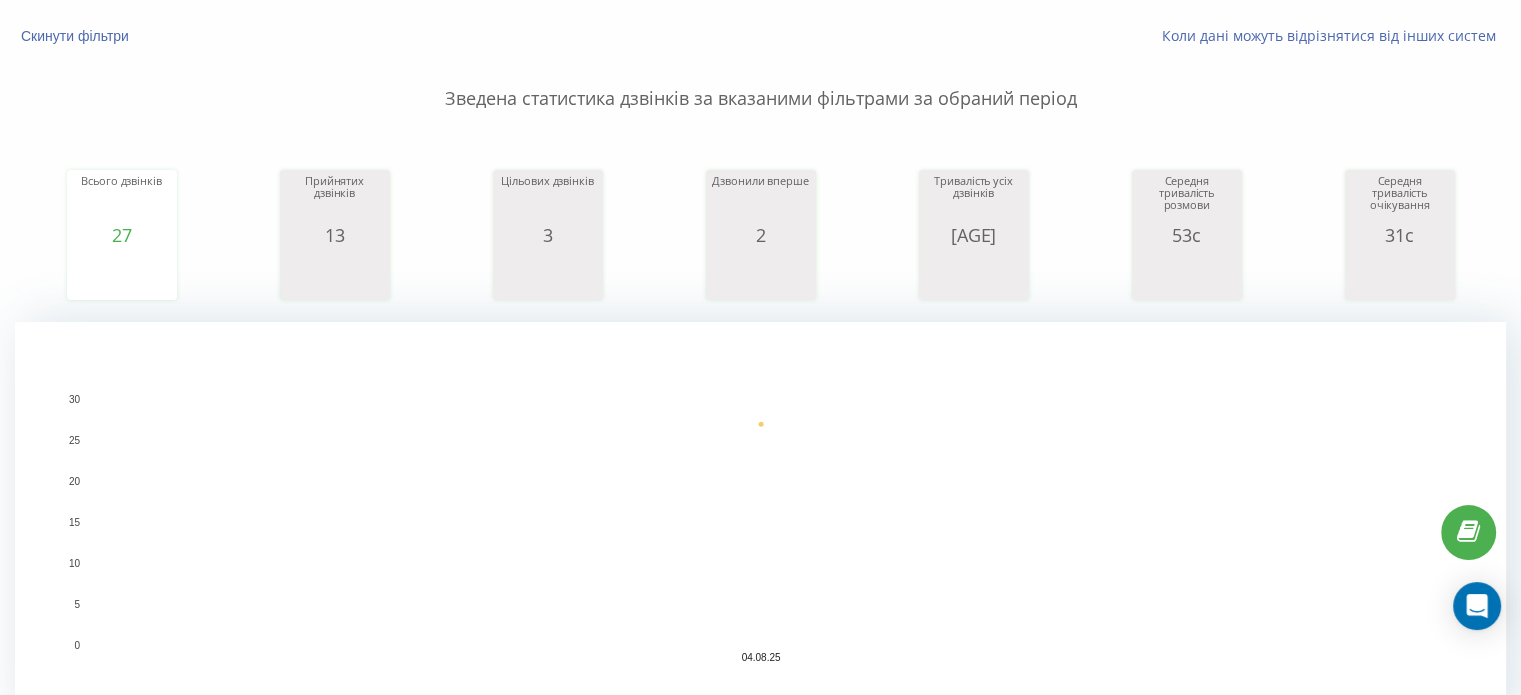 scroll, scrollTop: 0, scrollLeft: 0, axis: both 